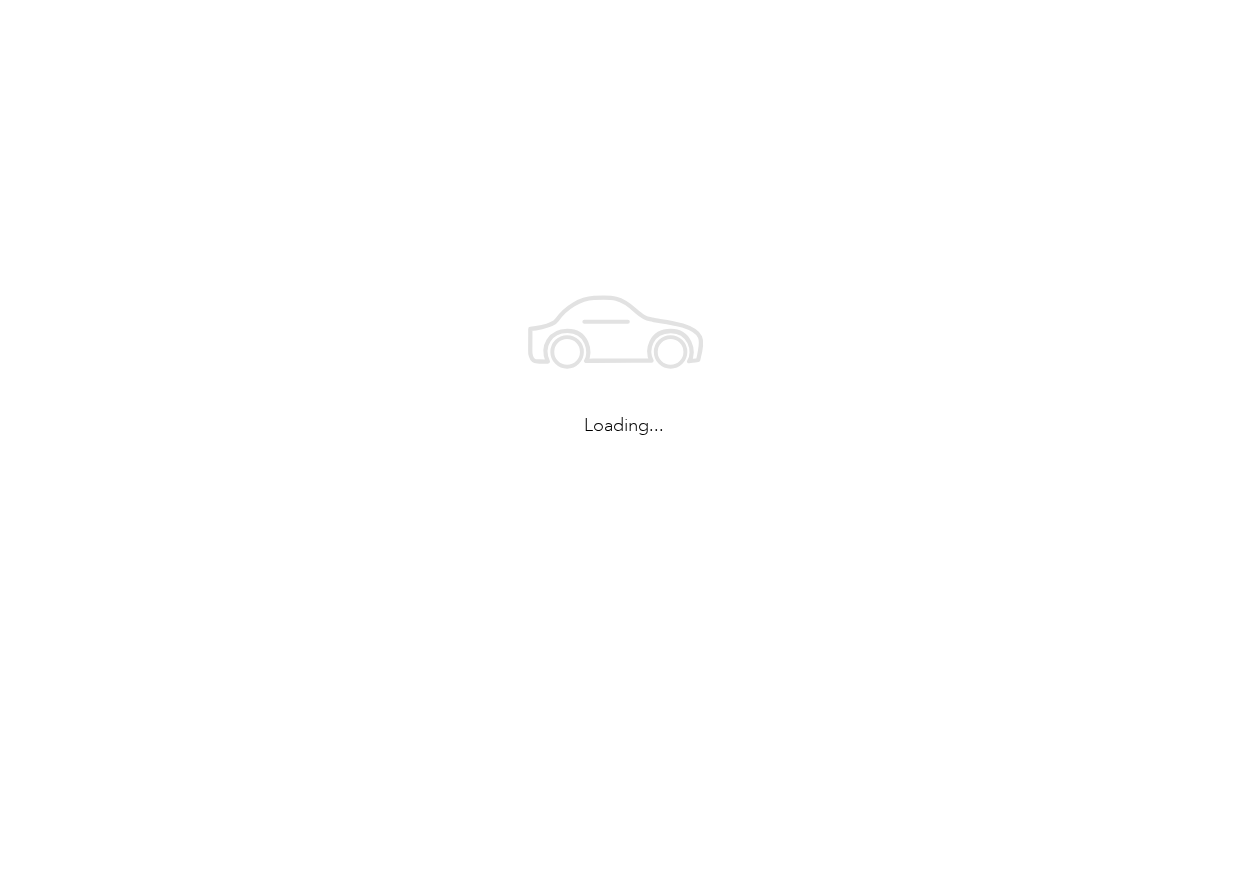 scroll, scrollTop: 0, scrollLeft: 0, axis: both 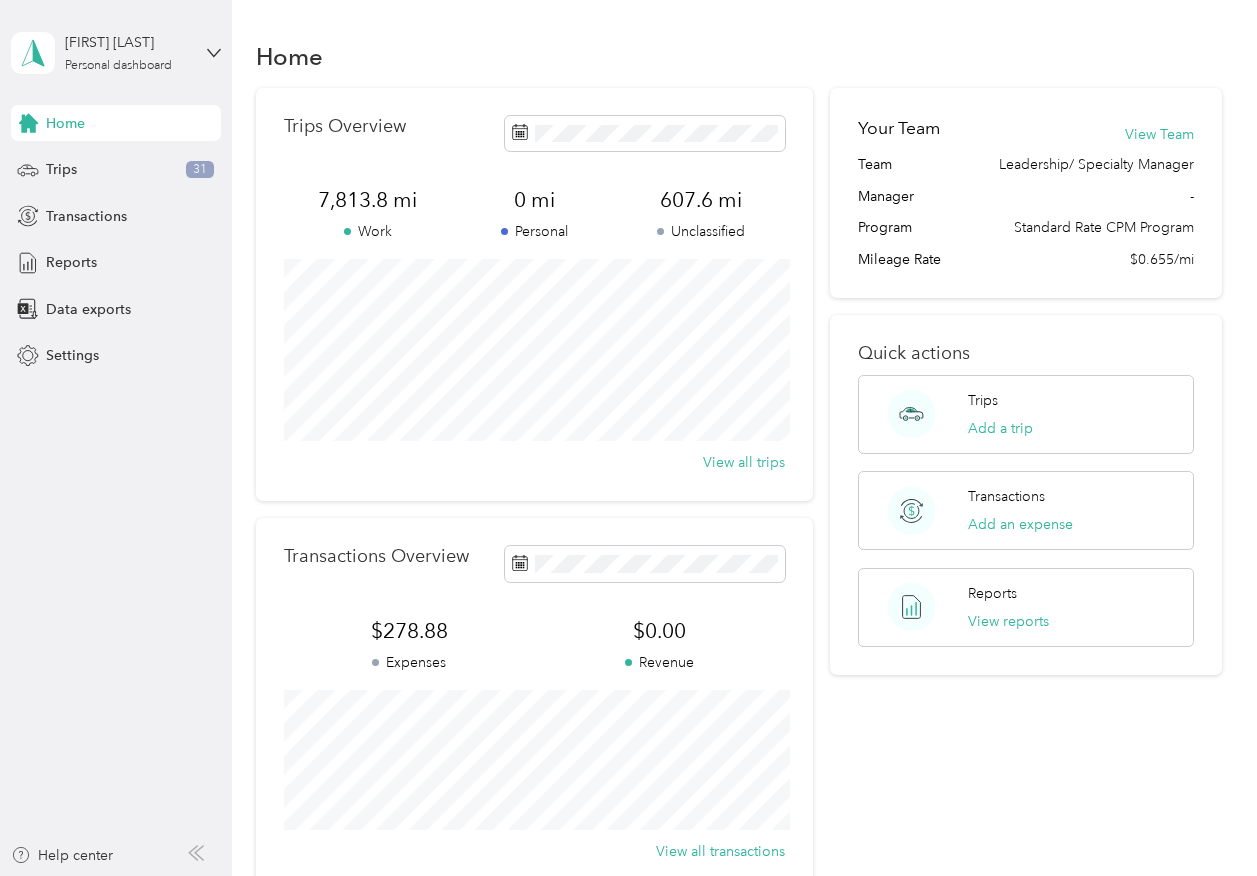 click on "Home" at bounding box center [65, 123] 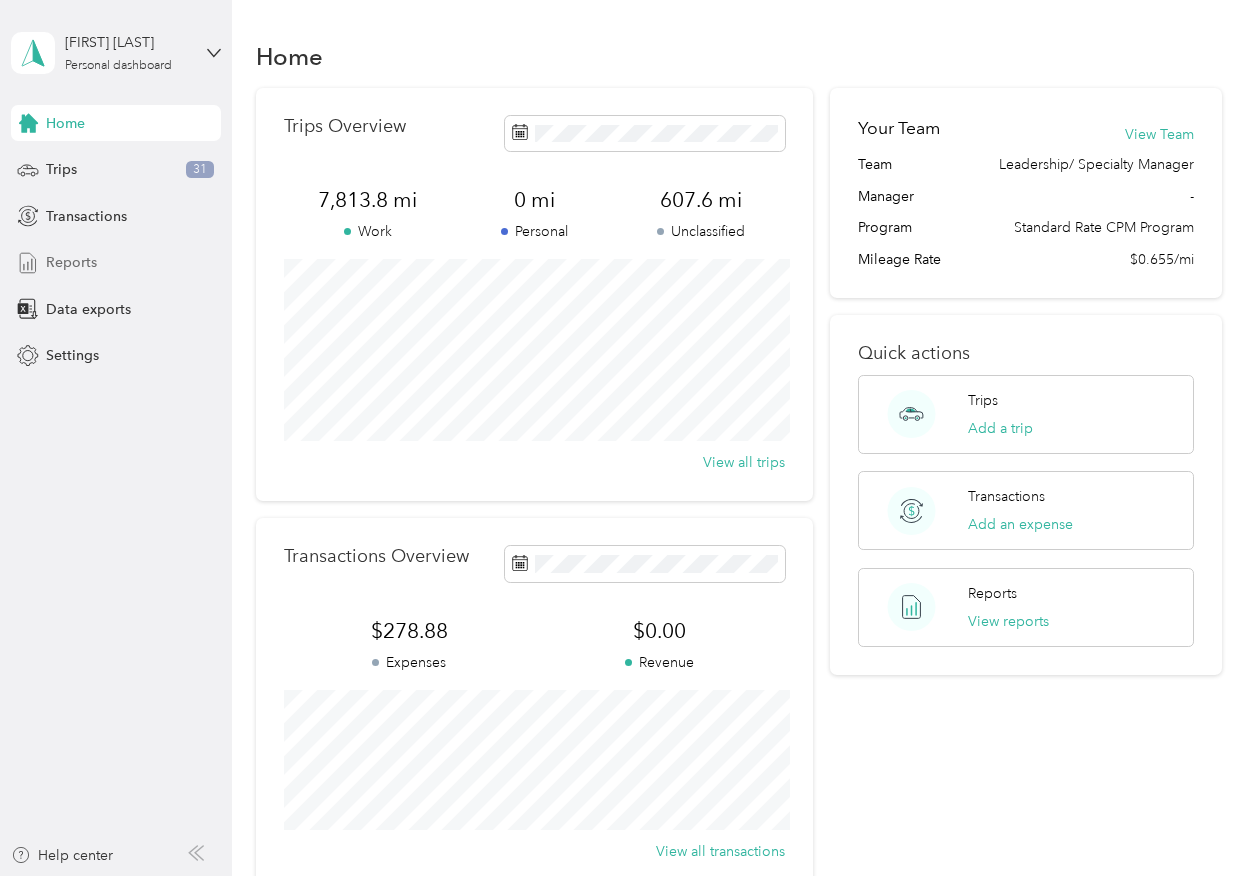 click on "Reports" at bounding box center [71, 262] 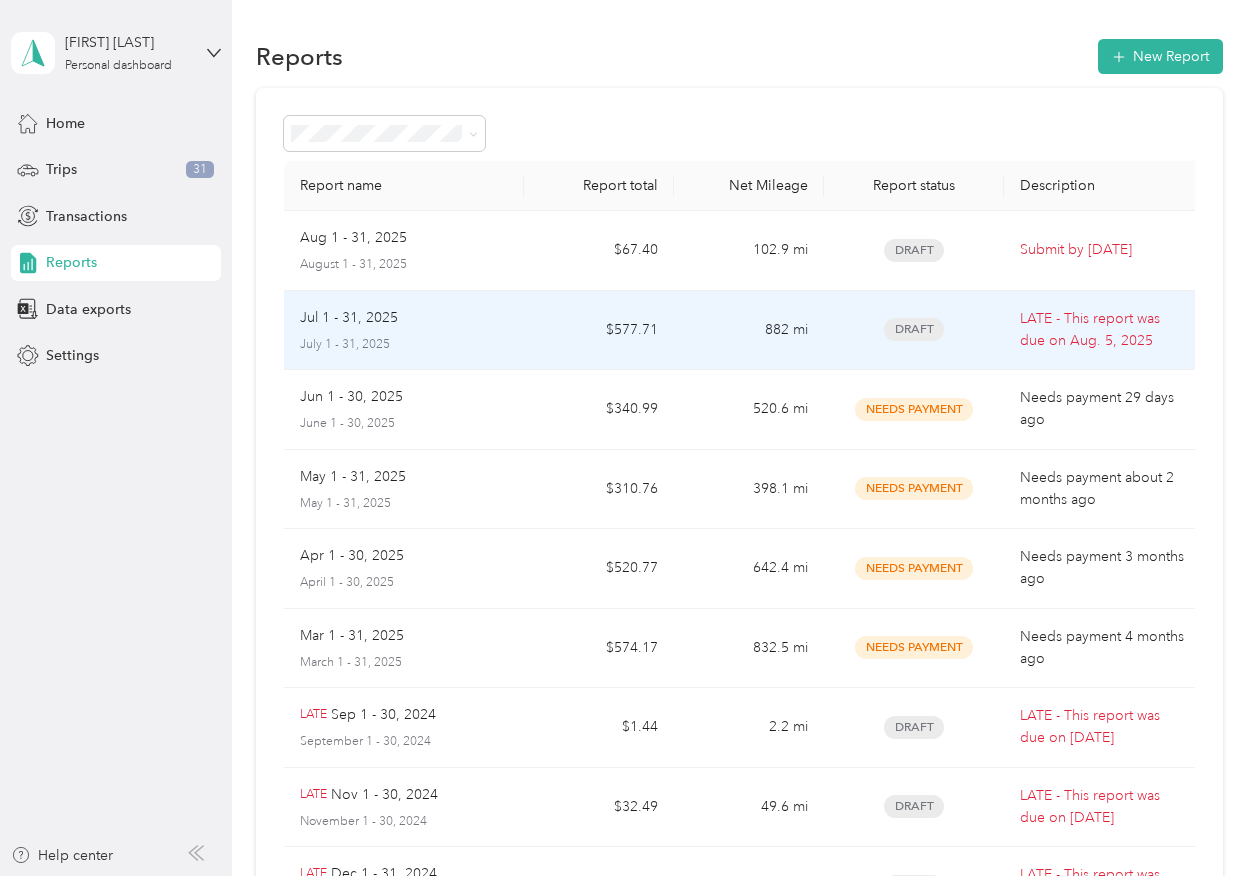 click on "Jul 1 - 31, 2025 July 1 - 31, 2025" at bounding box center [404, 330] 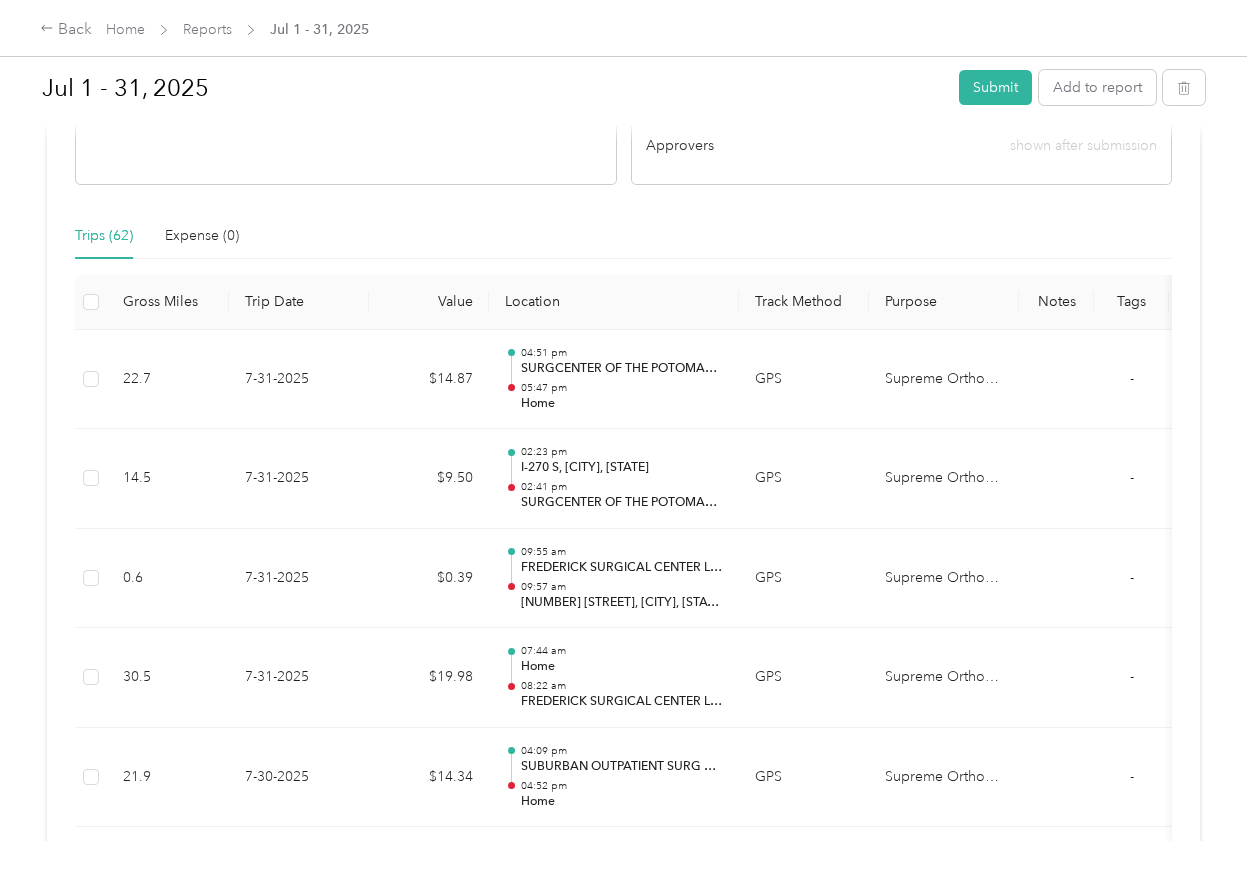 scroll, scrollTop: 0, scrollLeft: 0, axis: both 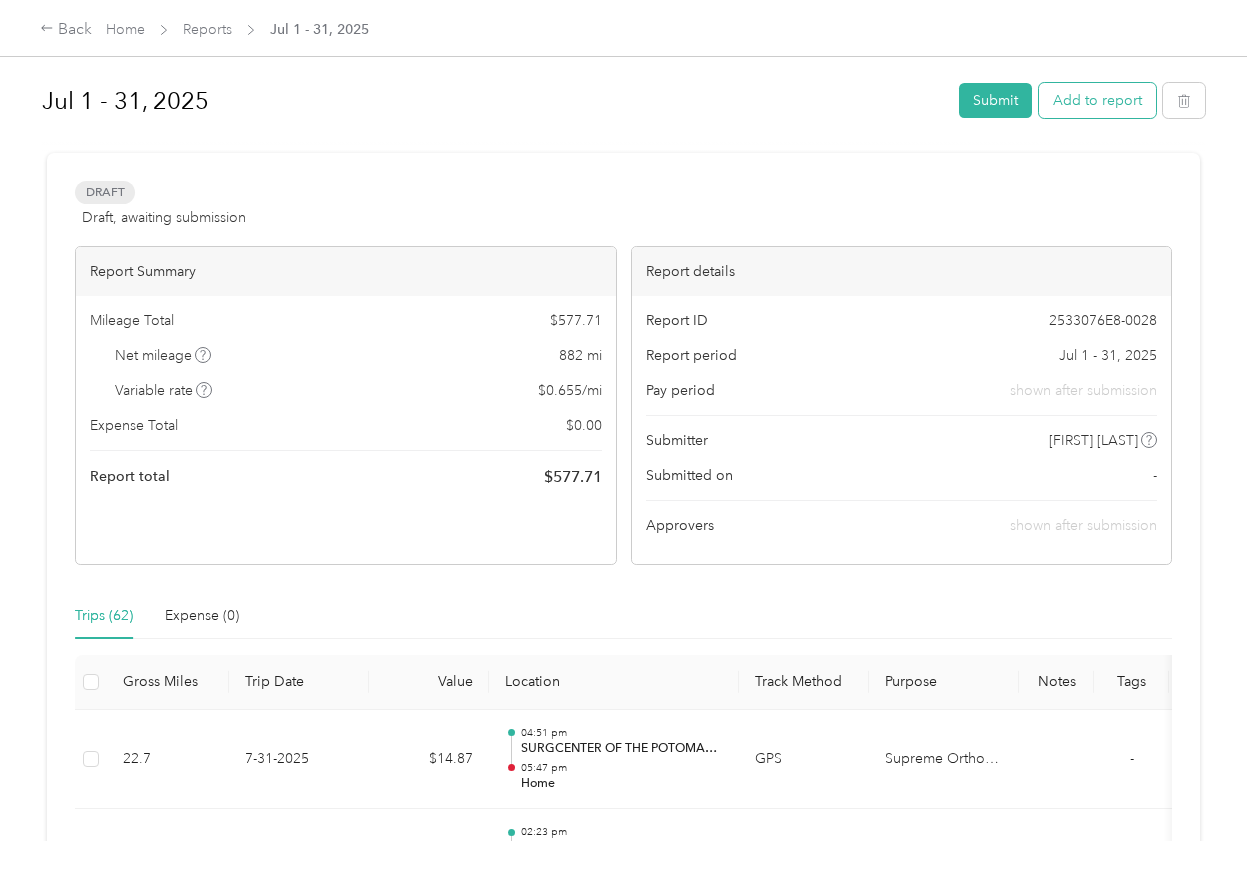 click on "Add to report" at bounding box center [1097, 100] 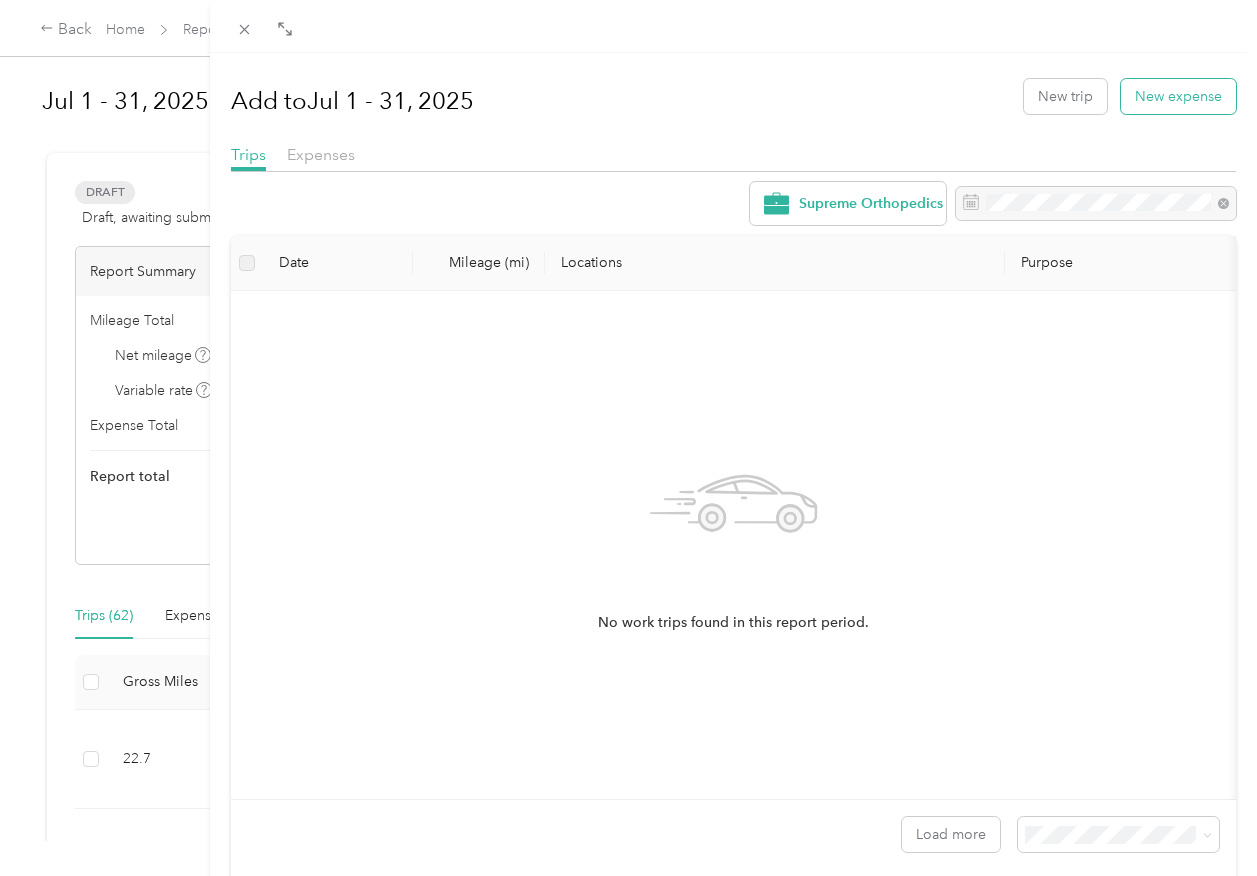 click on "New expense" at bounding box center (1178, 96) 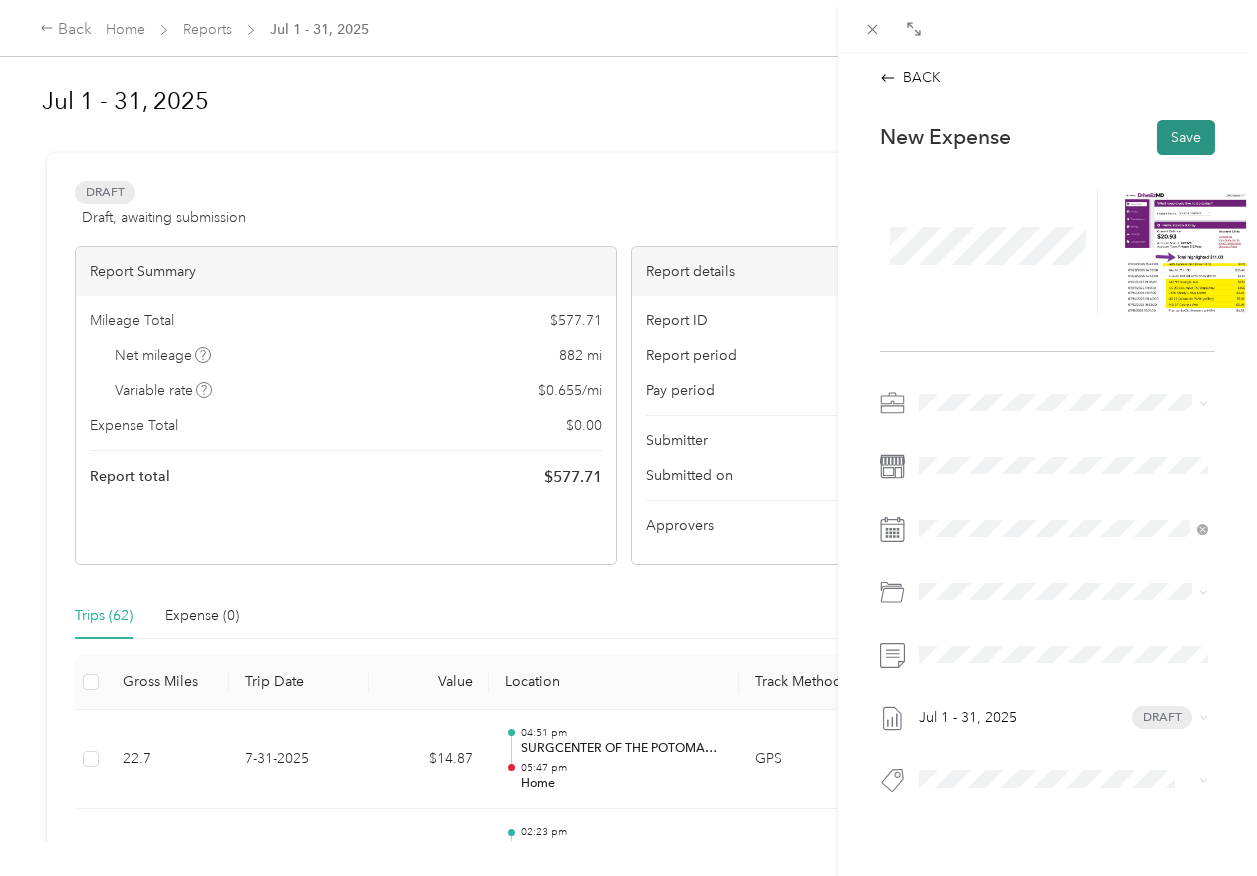 click on "Save" at bounding box center (1186, 137) 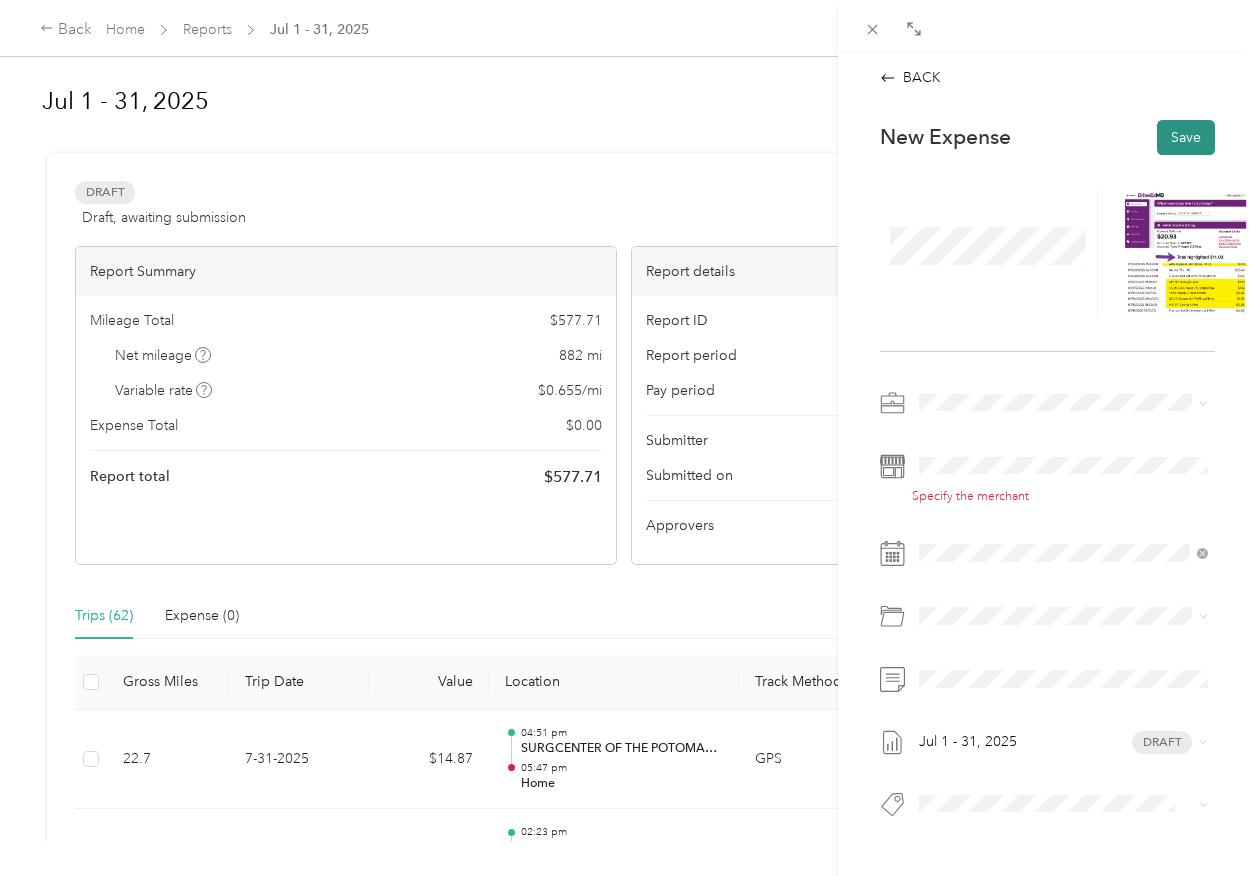 click on "Save" at bounding box center (1186, 137) 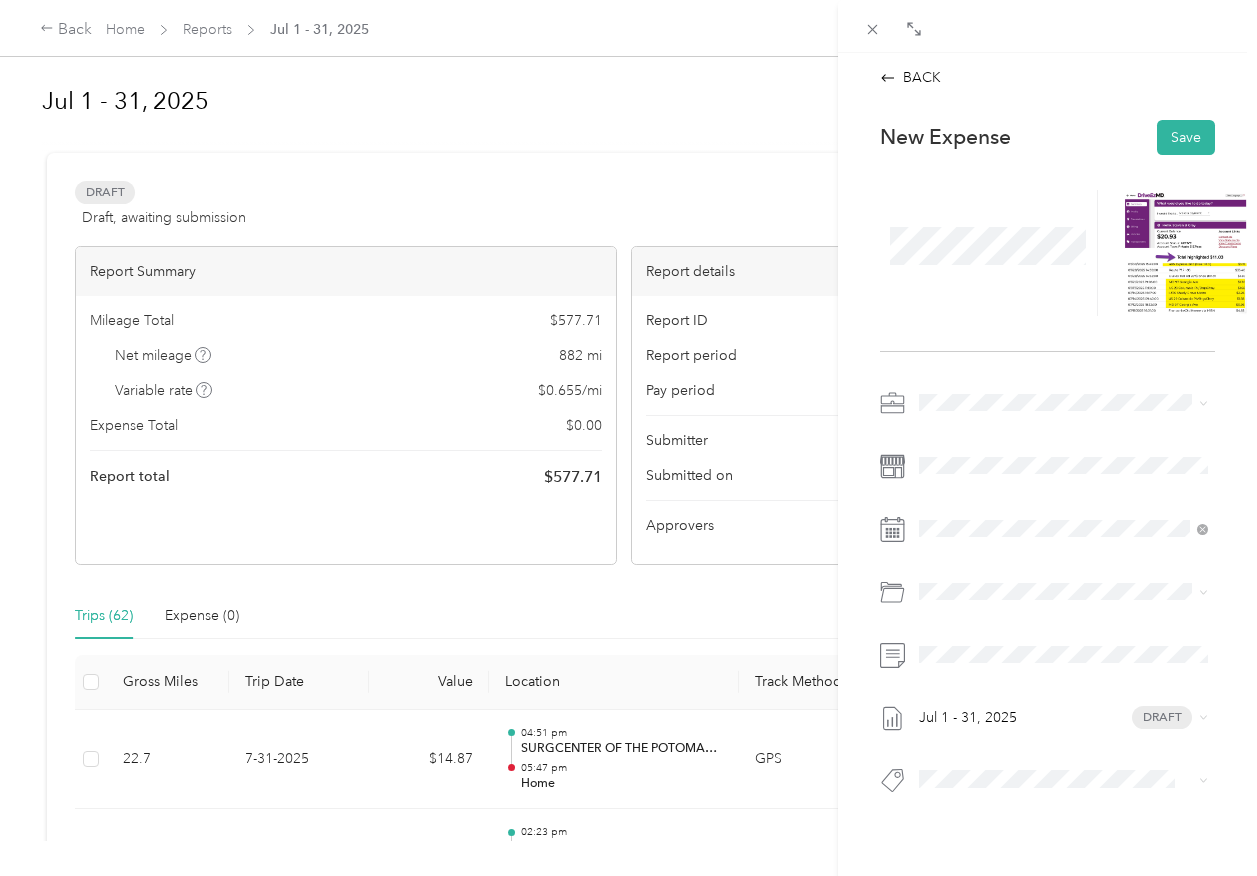 click on "Tolls" at bounding box center [1087, 737] 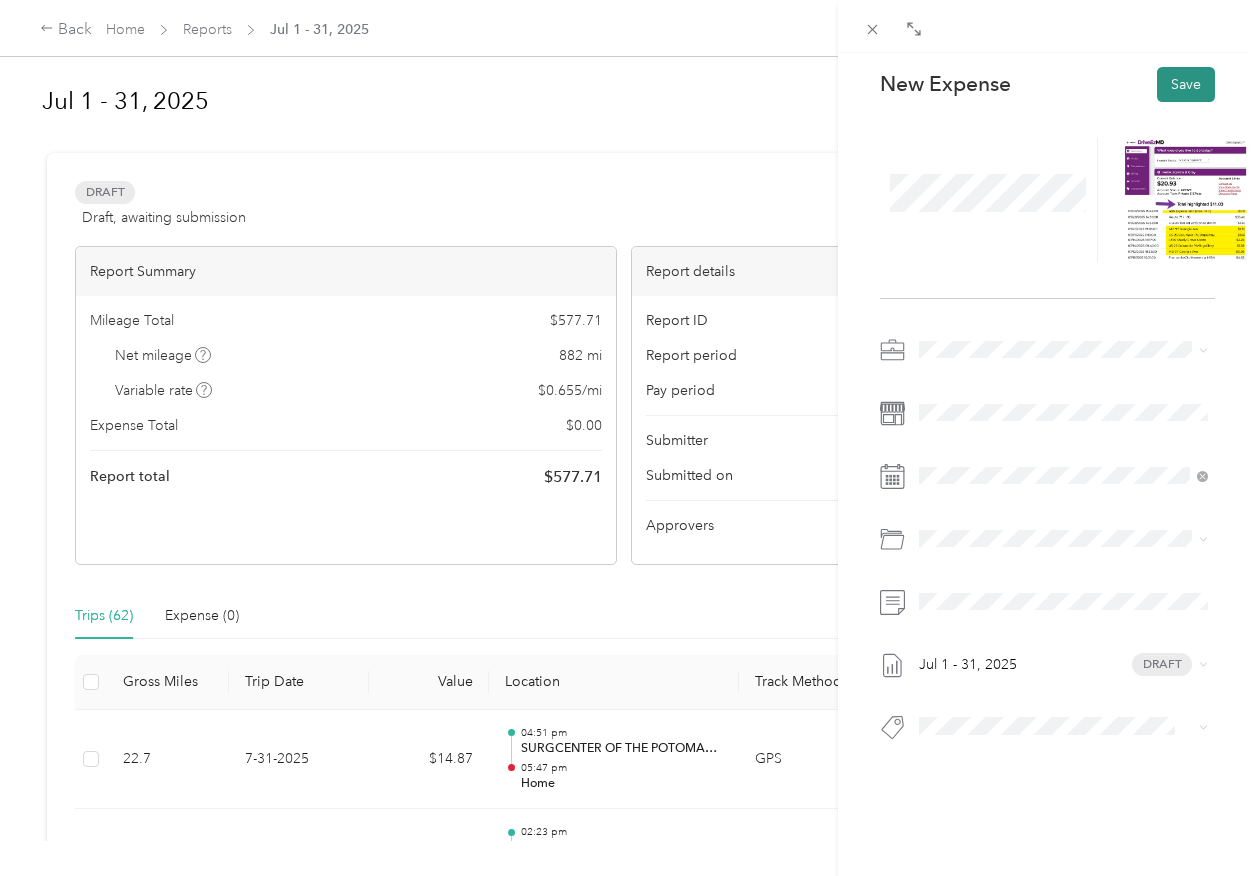 click on "Save" at bounding box center [1186, 84] 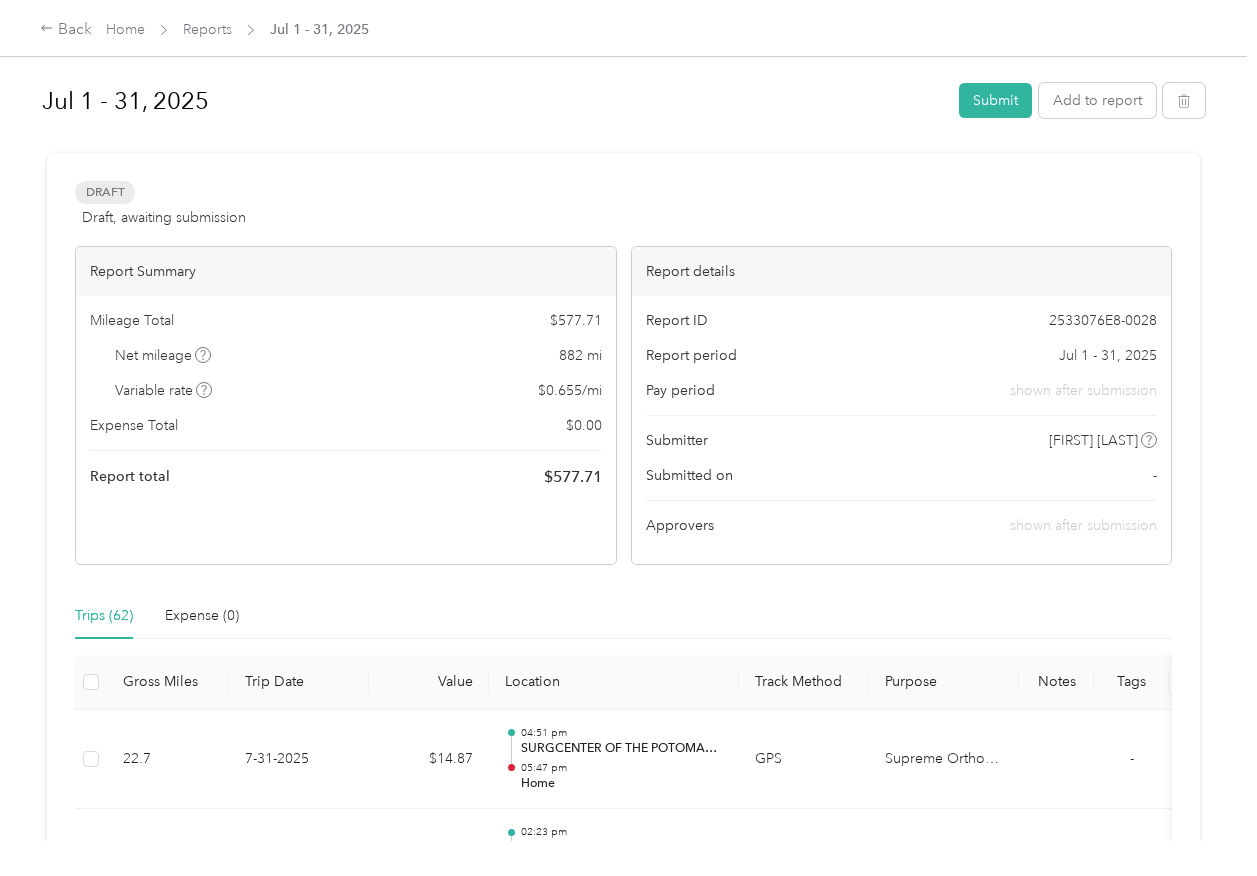 scroll, scrollTop: 53, scrollLeft: 0, axis: vertical 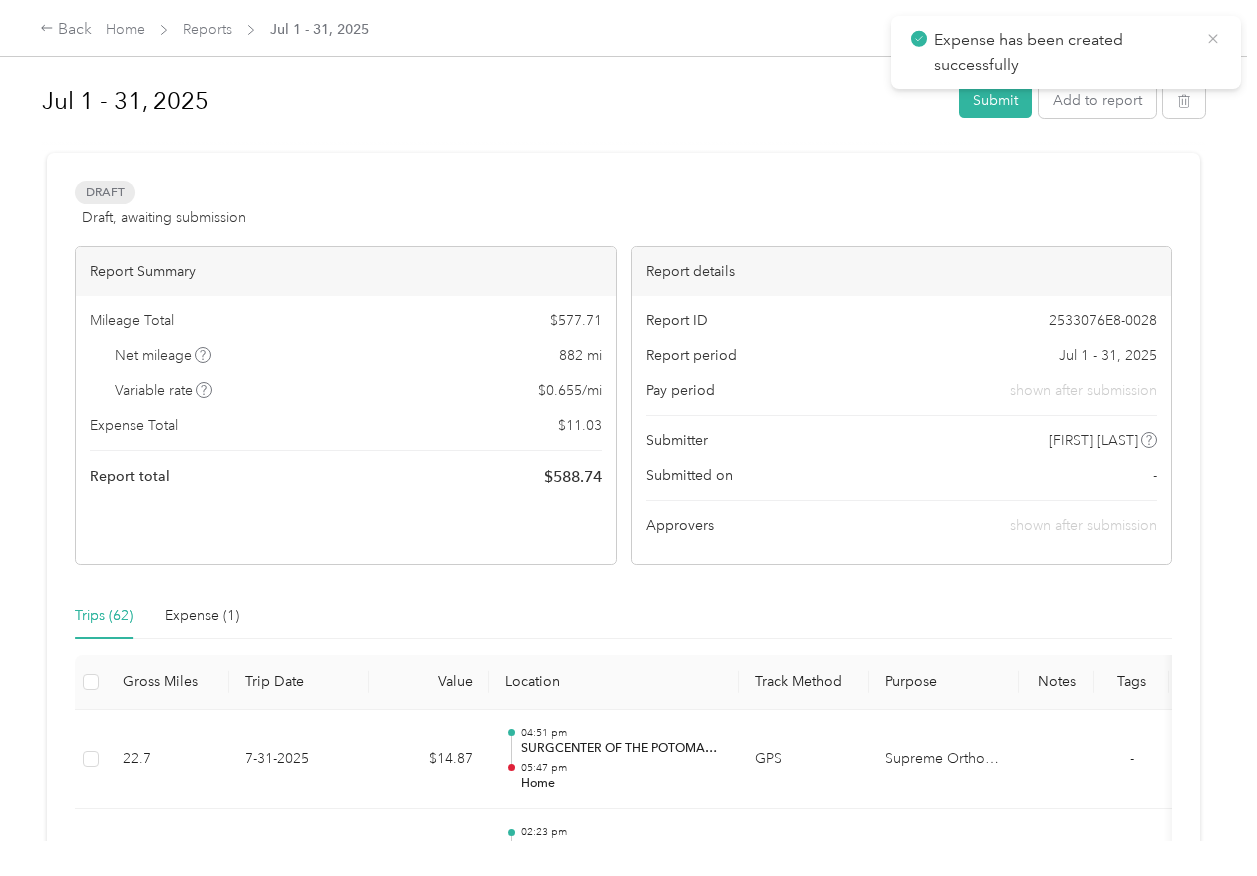click 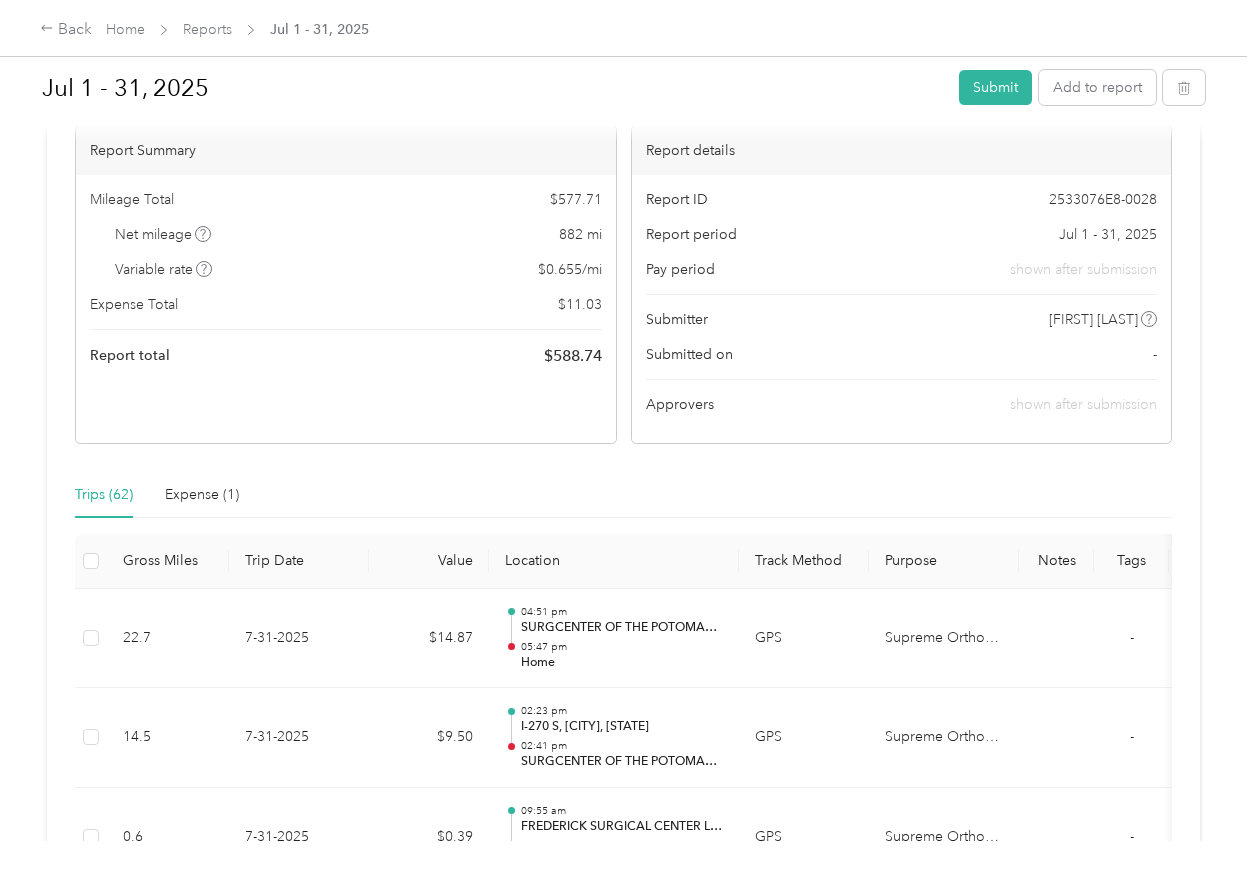 scroll, scrollTop: 129, scrollLeft: 0, axis: vertical 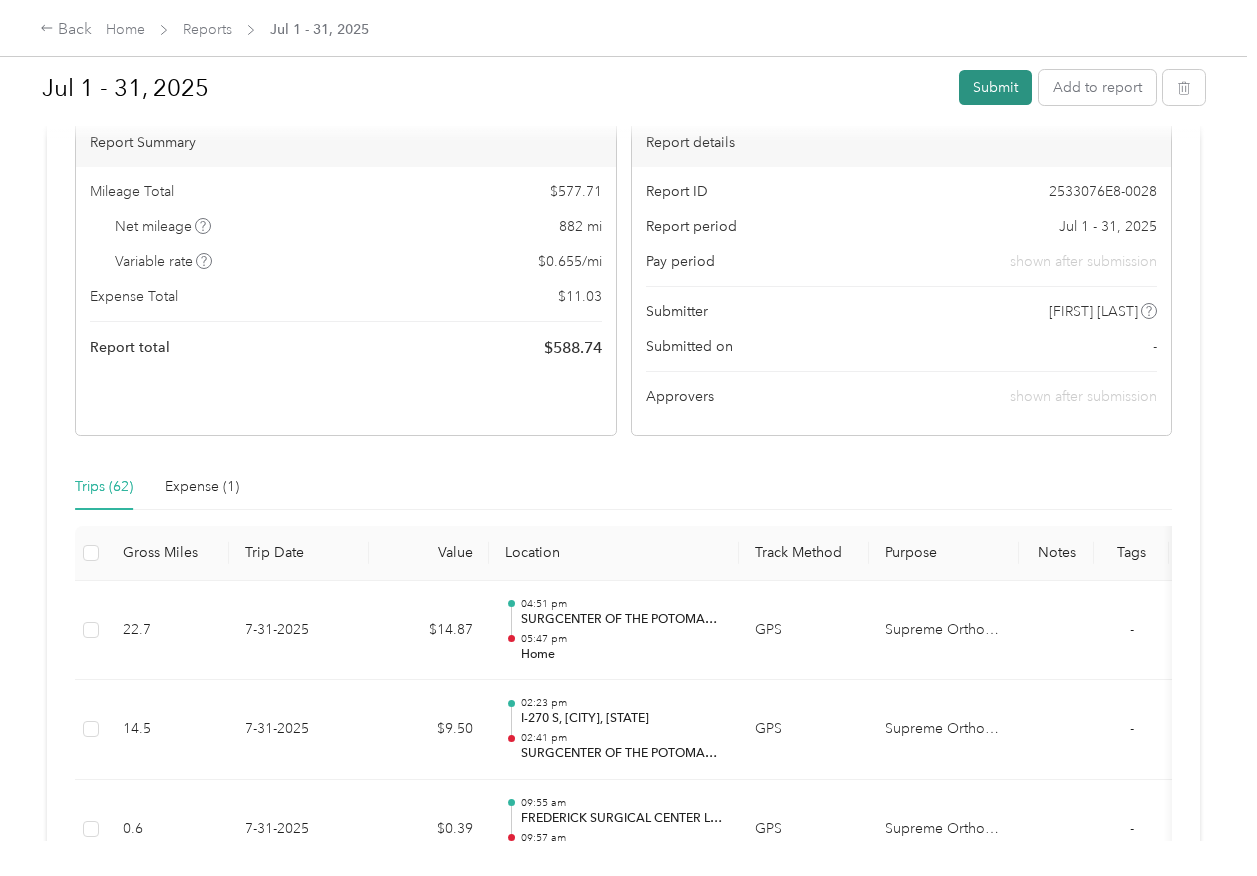 click on "Submit" at bounding box center (995, 87) 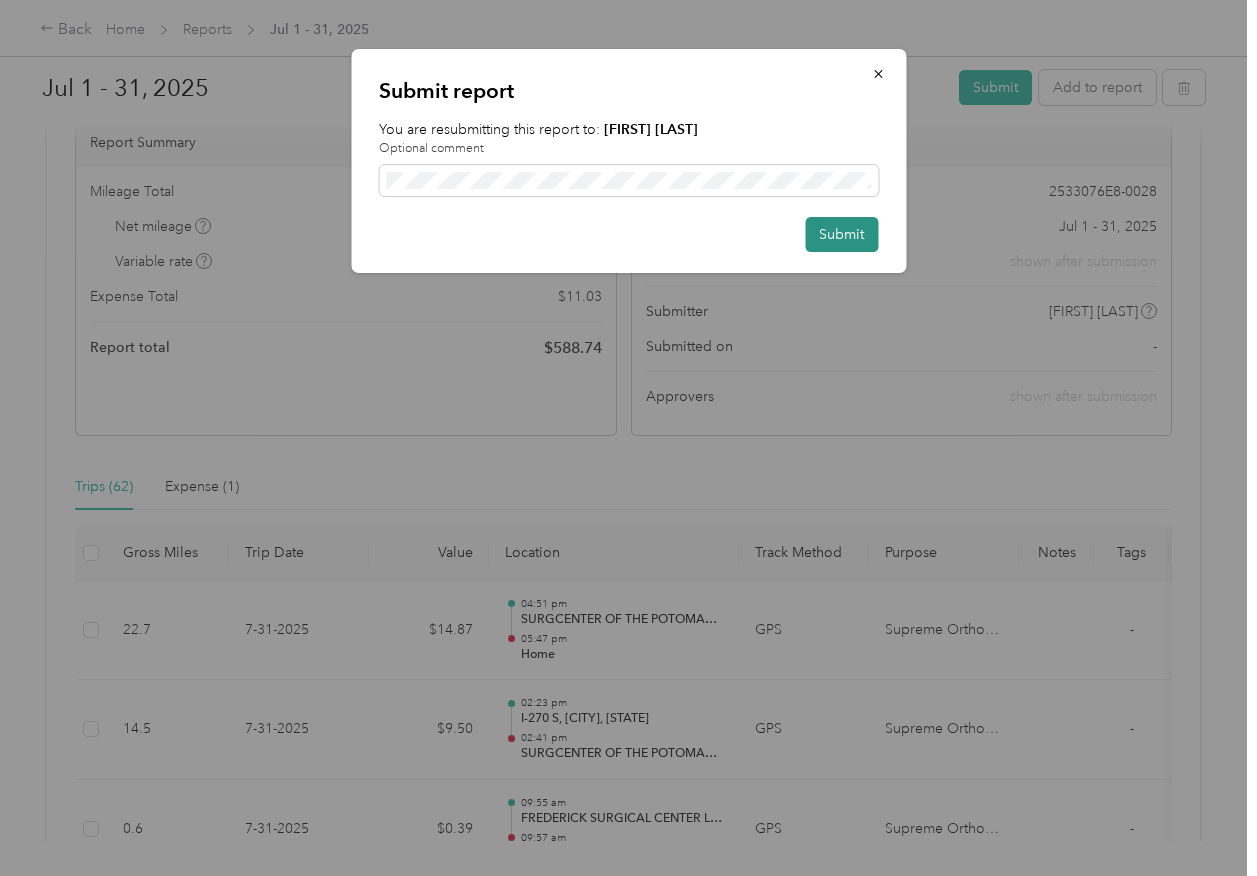 click on "Submit" at bounding box center (841, 234) 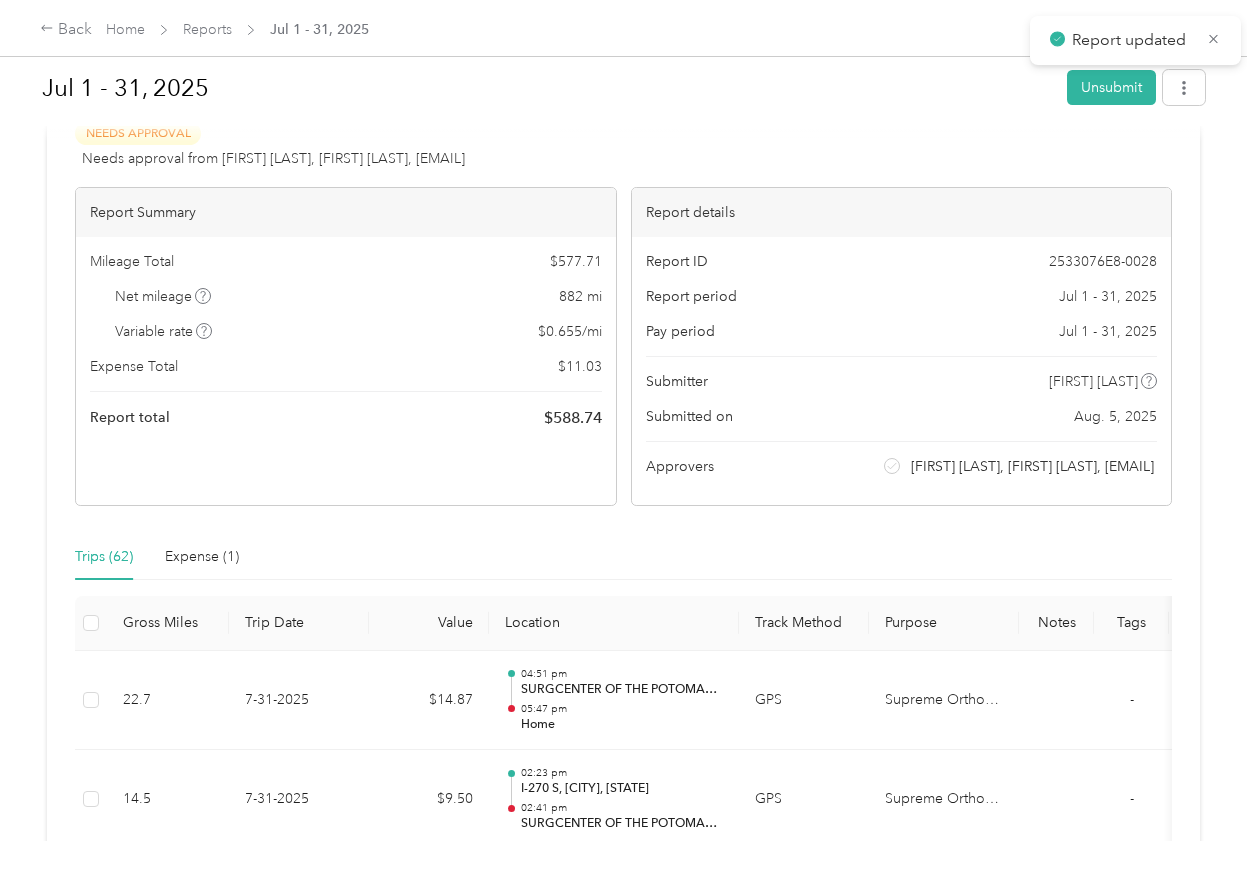 scroll, scrollTop: 101, scrollLeft: 0, axis: vertical 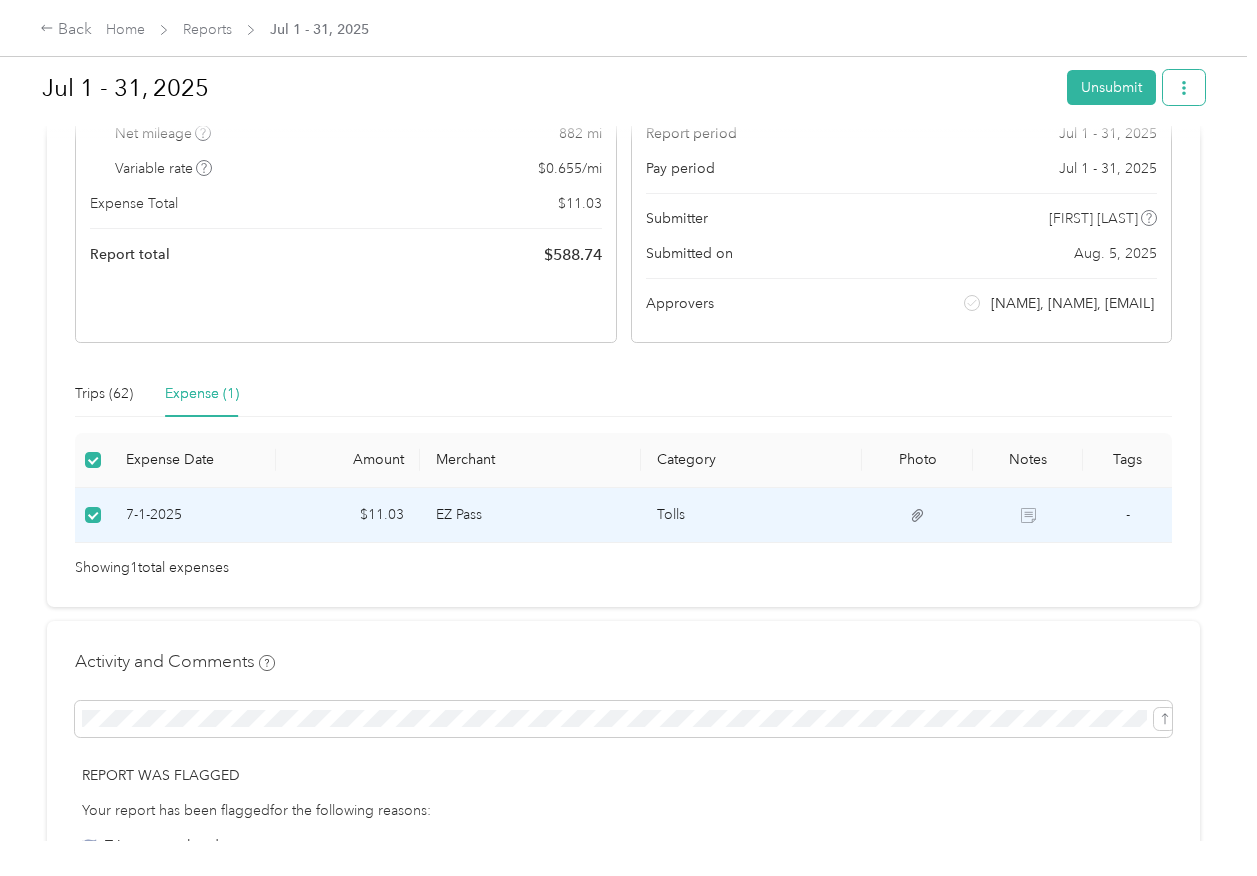click at bounding box center [1184, 87] 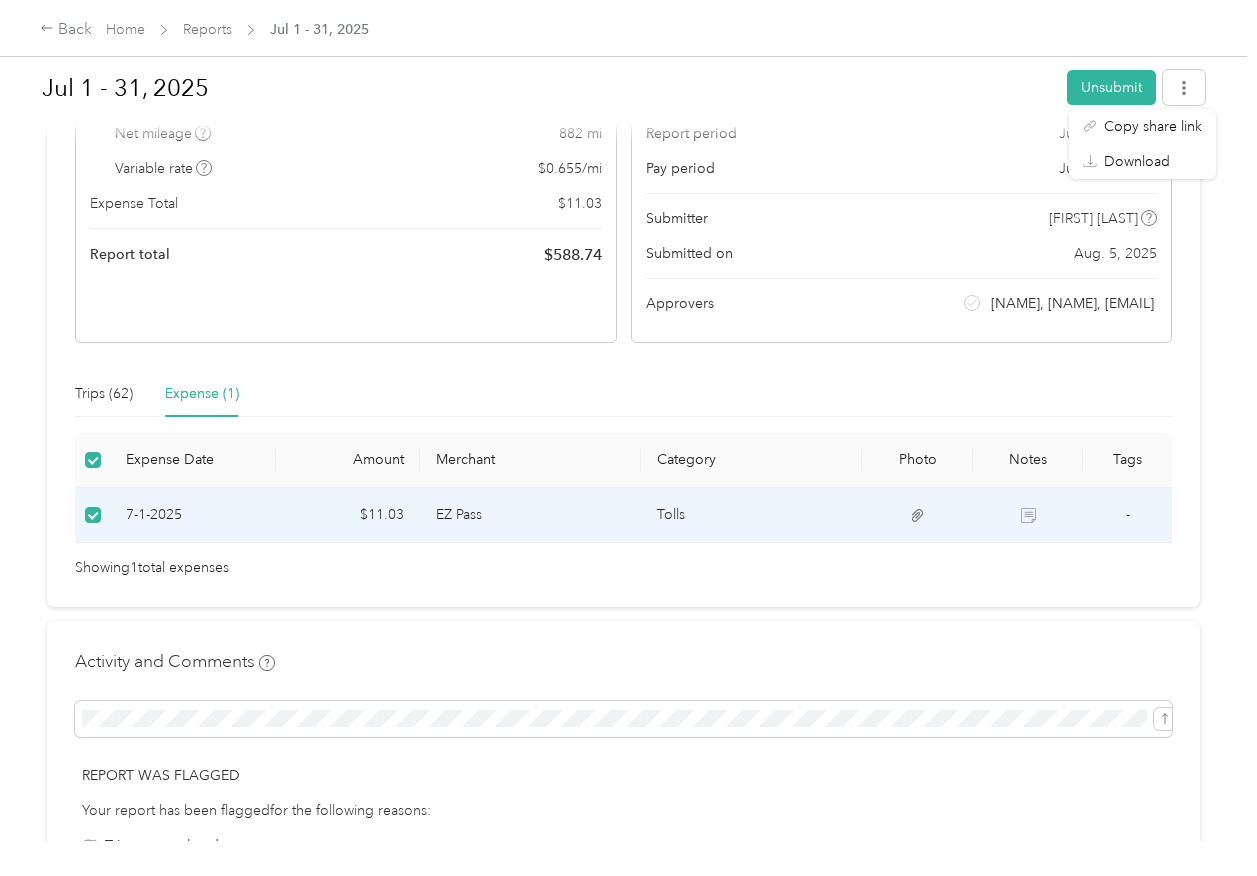 click on "Jul 1 - 31, 2025 Unsubmit 2   flags have   been detected on this report Unsubmit the report to make changes View flags Needs Approval Needs approval from Denise O'Brien, Steve Callahan, success+supremeortho@everlance.com View  activity & comments Report Summary Mileage Total $ 577.71 Net mileage   882   mi Variable rate   $ 0.655 / mi Expense Total $ 11.03 Report total $ 588.74 Report details Report ID 2533076E8-0028 Report period Jul 1 - 31, 2025 Pay period Jul 1 - 31, 2025 Submitter Steve Gray Submitted on Aug. 5, 2025 Approvers Denise O'Brien, Steve Callahan, success+supremeortho@everlance.com Trips (62) Expense (1) Expense Date Amount Merchant Category Photo Notes Tags                 7-1-2025 $11.03 EZ Pass Tolls - Showing  1  total expenses Activity and Comments   Report was flagged Your report has been   flagged  for the following reasons:   Trips on weekend Trip recorded over a weekend, please review/revise and add report comment where necessary. Time of trip 08/05 at 11:48 am EDT Steve Gray" at bounding box center [623, 420] 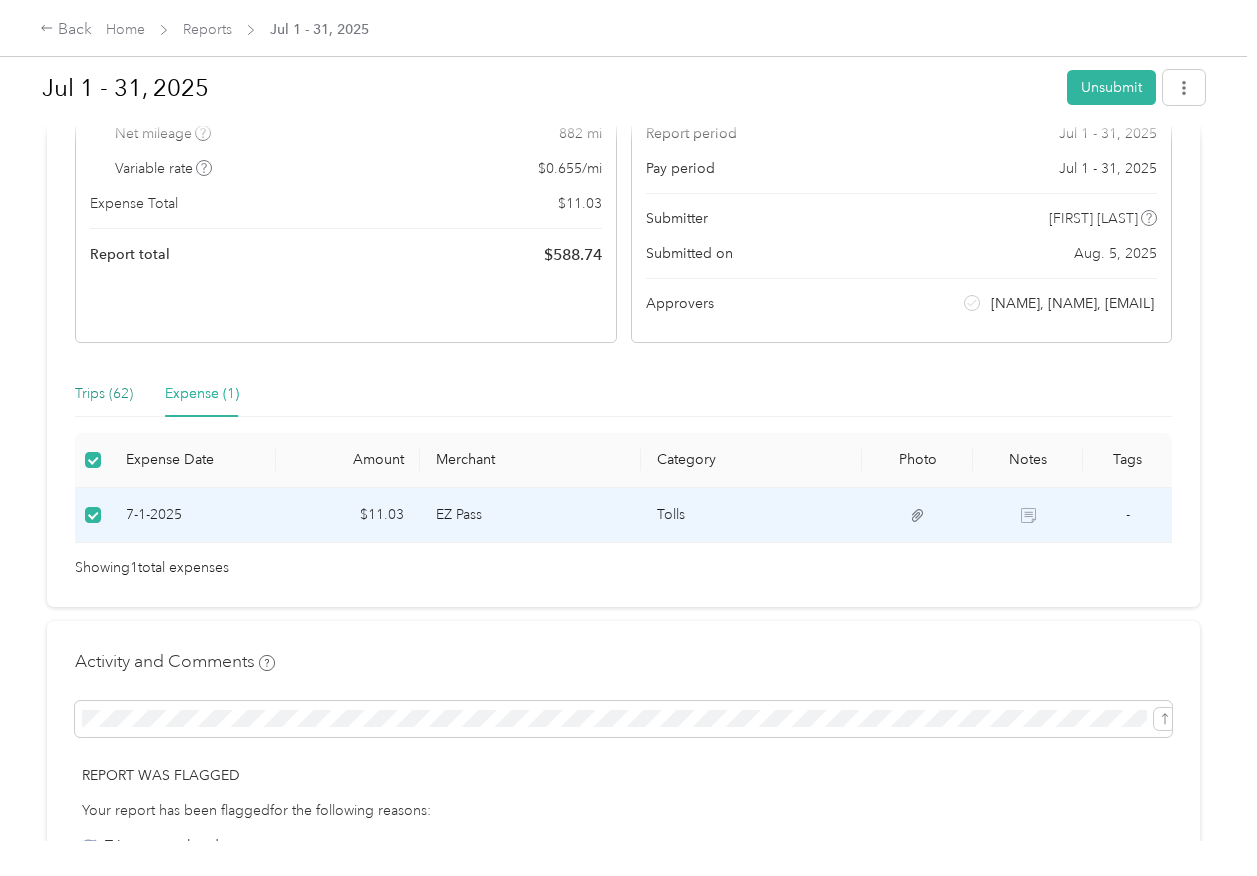 click on "Trips (62)" at bounding box center (104, 394) 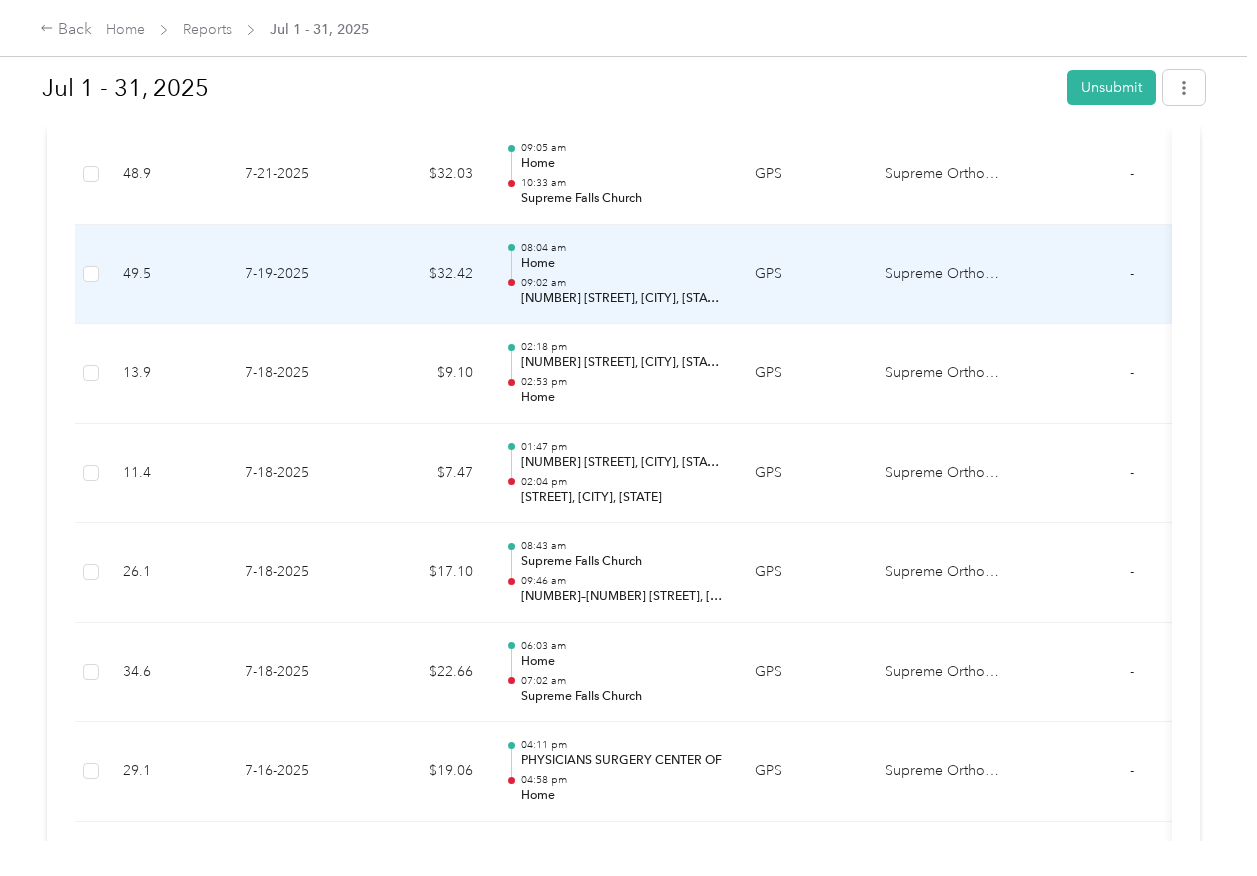 scroll, scrollTop: 3136, scrollLeft: 0, axis: vertical 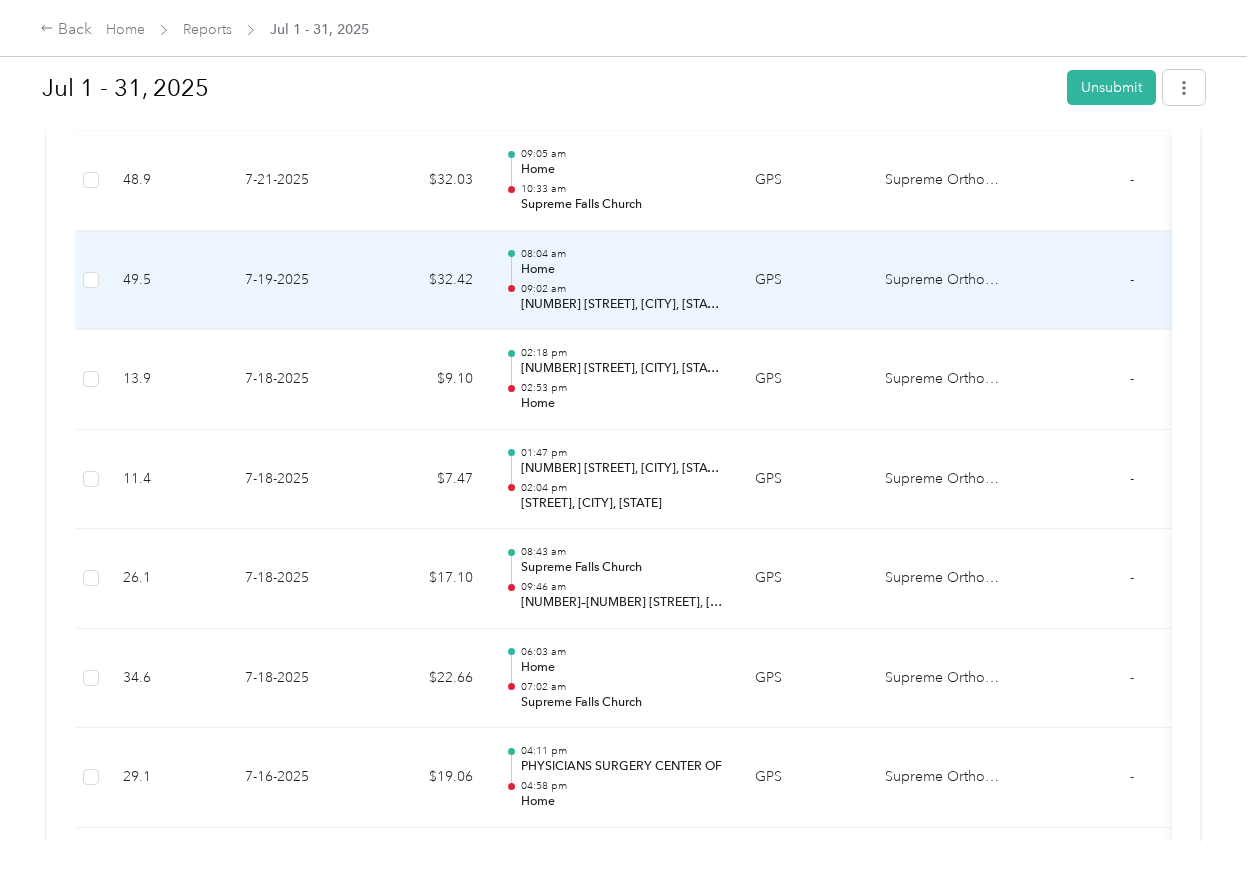 click on "Supreme Orthopedics" at bounding box center (944, 281) 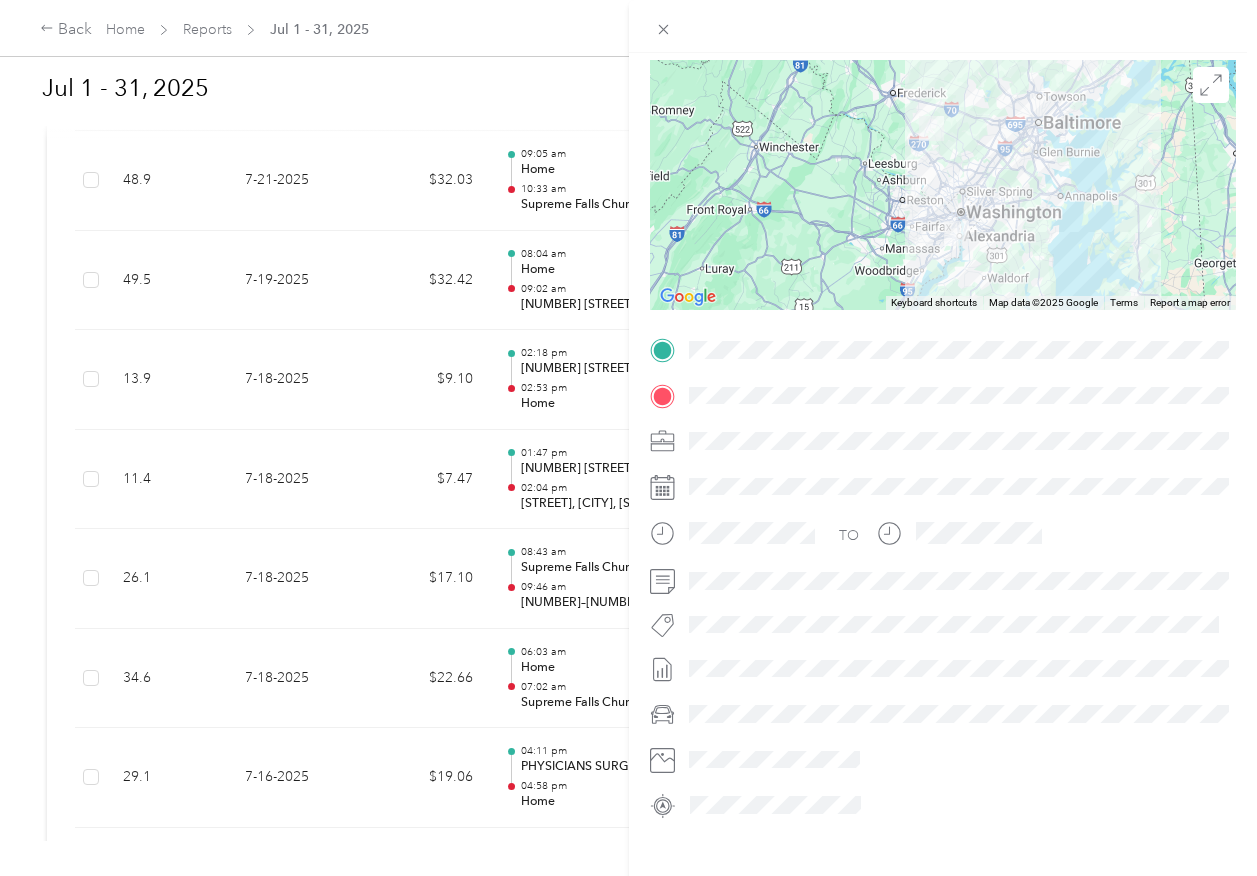 scroll, scrollTop: 253, scrollLeft: 0, axis: vertical 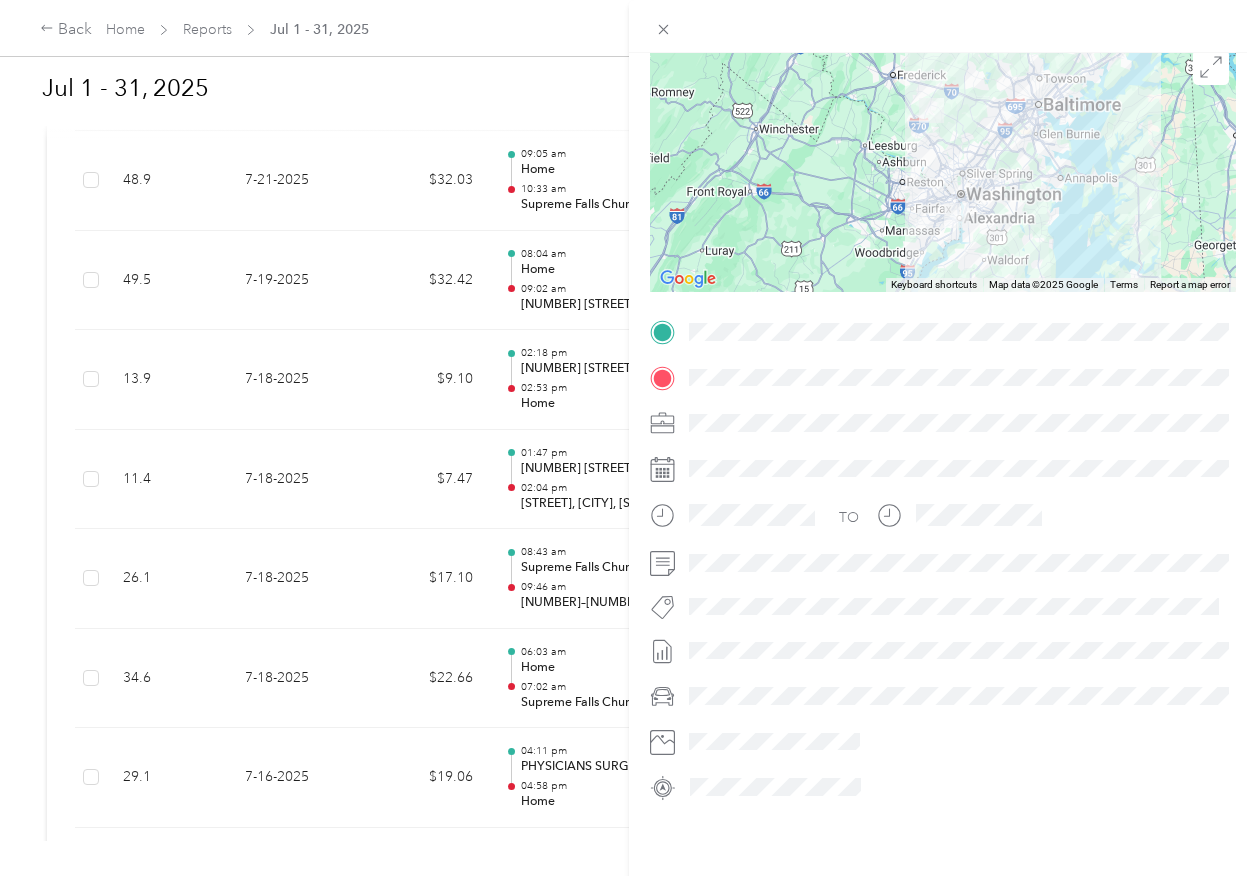 click on "Trip details This trip cannot be edited because it is either under review, approved, or paid. Contact your Team Manager to edit it. 49.5 Miles 32.42 Value  ← Move left → Move right ↑ Move up ↓ Move down + Zoom in - Zoom out Home Jump left by 75% End Jump right by 75% Page Up Jump up by 75% Page Down Jump down by 75% Keyboard shortcuts Map Data Map data ©2025 Google Map data ©2025 Google 20 km  Click to toggle between metric and imperial units Terms Report a map error TO" at bounding box center [628, 438] 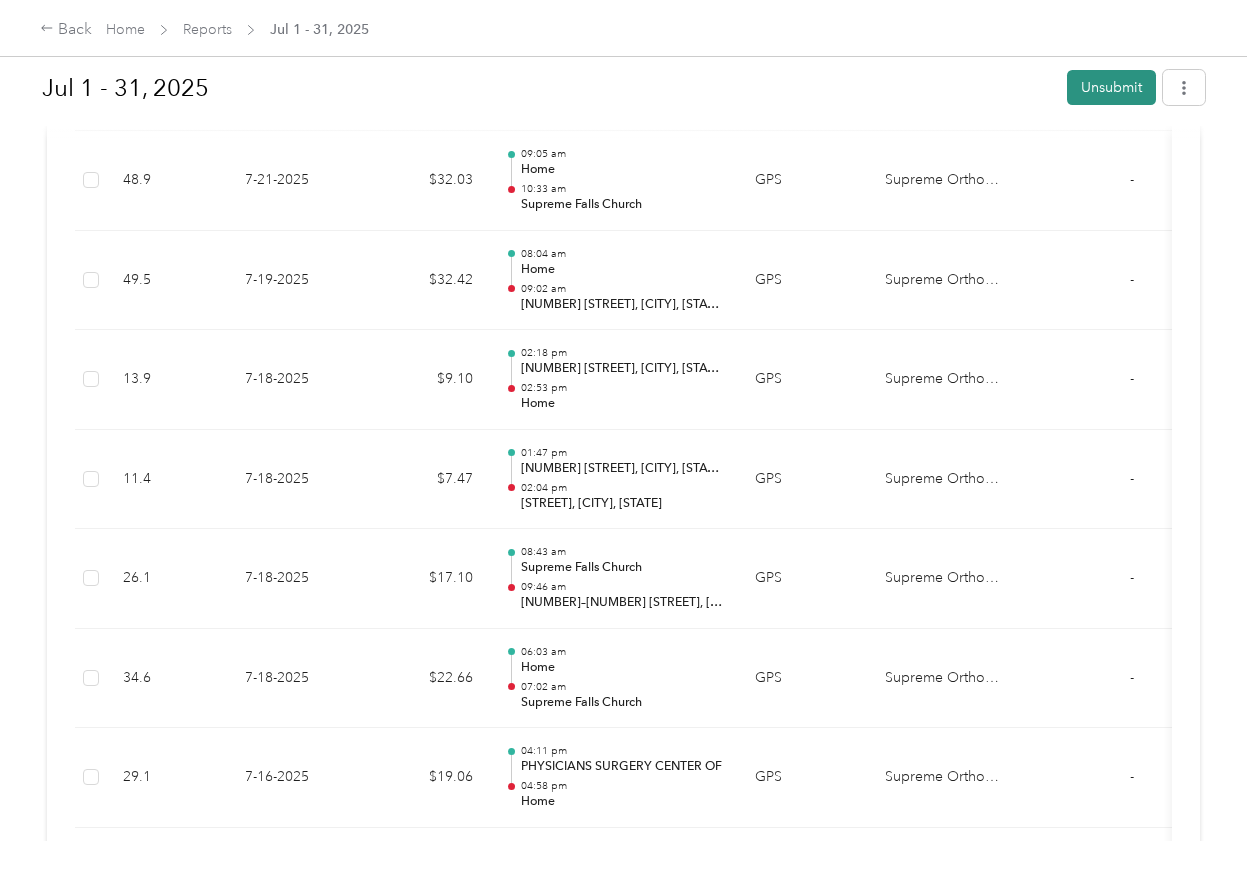 click on "Unsubmit" at bounding box center (1111, 87) 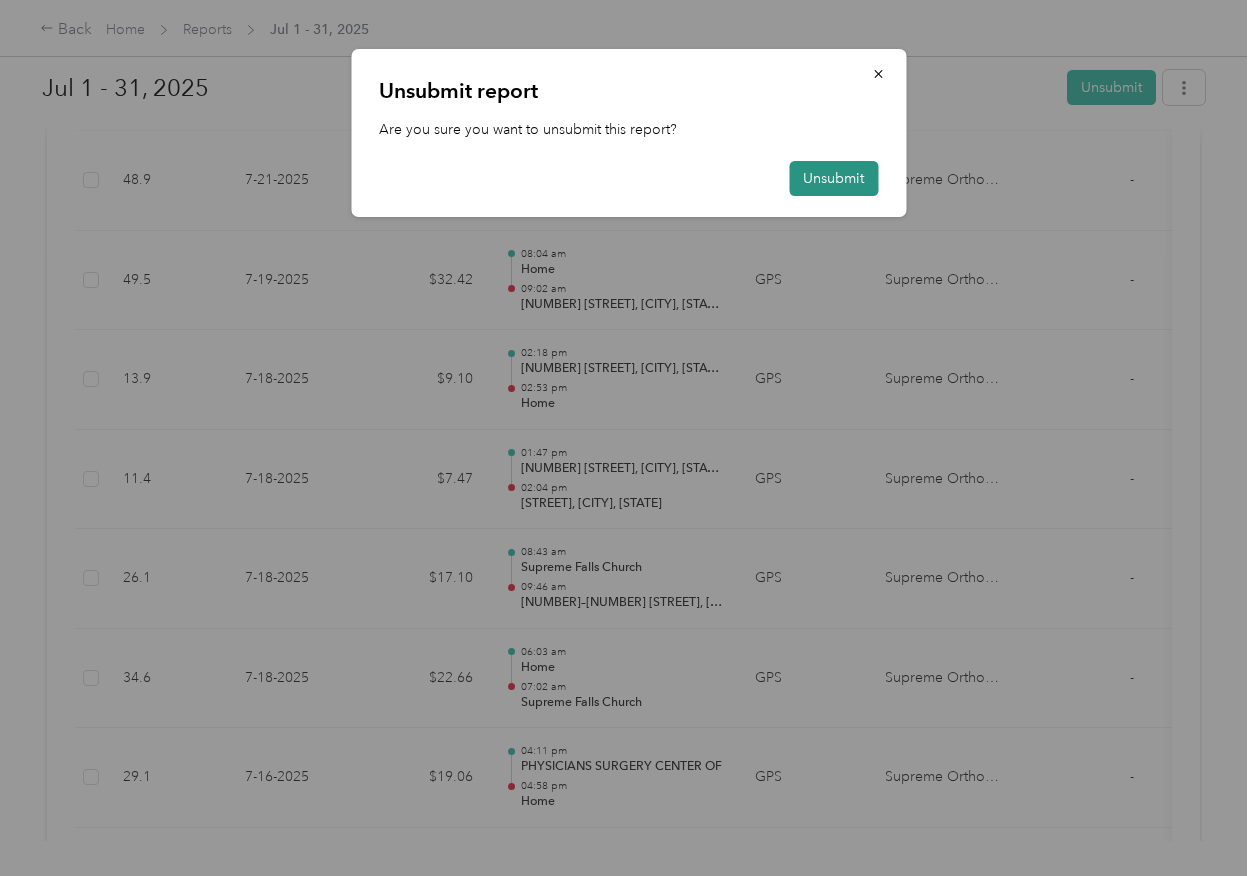 click on "Unsubmit" at bounding box center (833, 178) 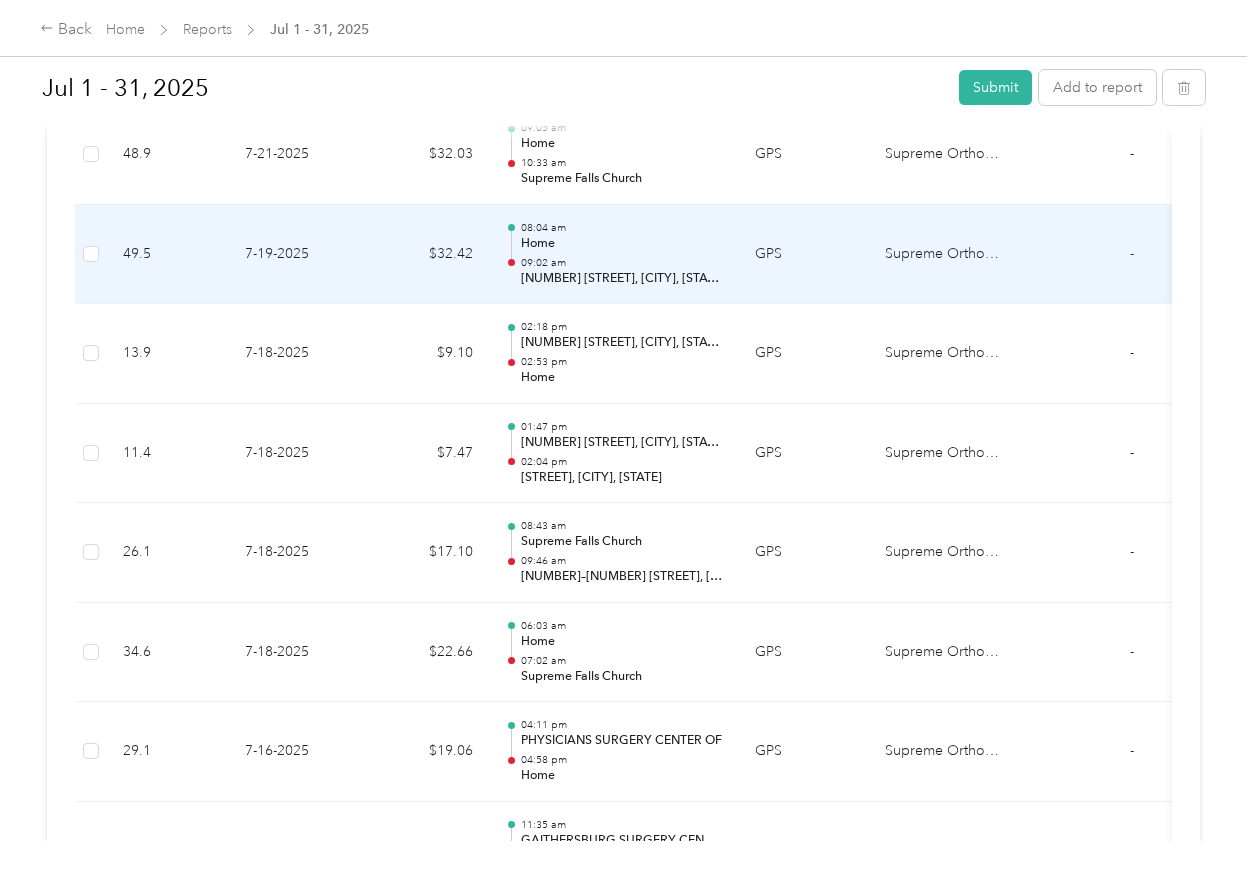 scroll, scrollTop: 3090, scrollLeft: 0, axis: vertical 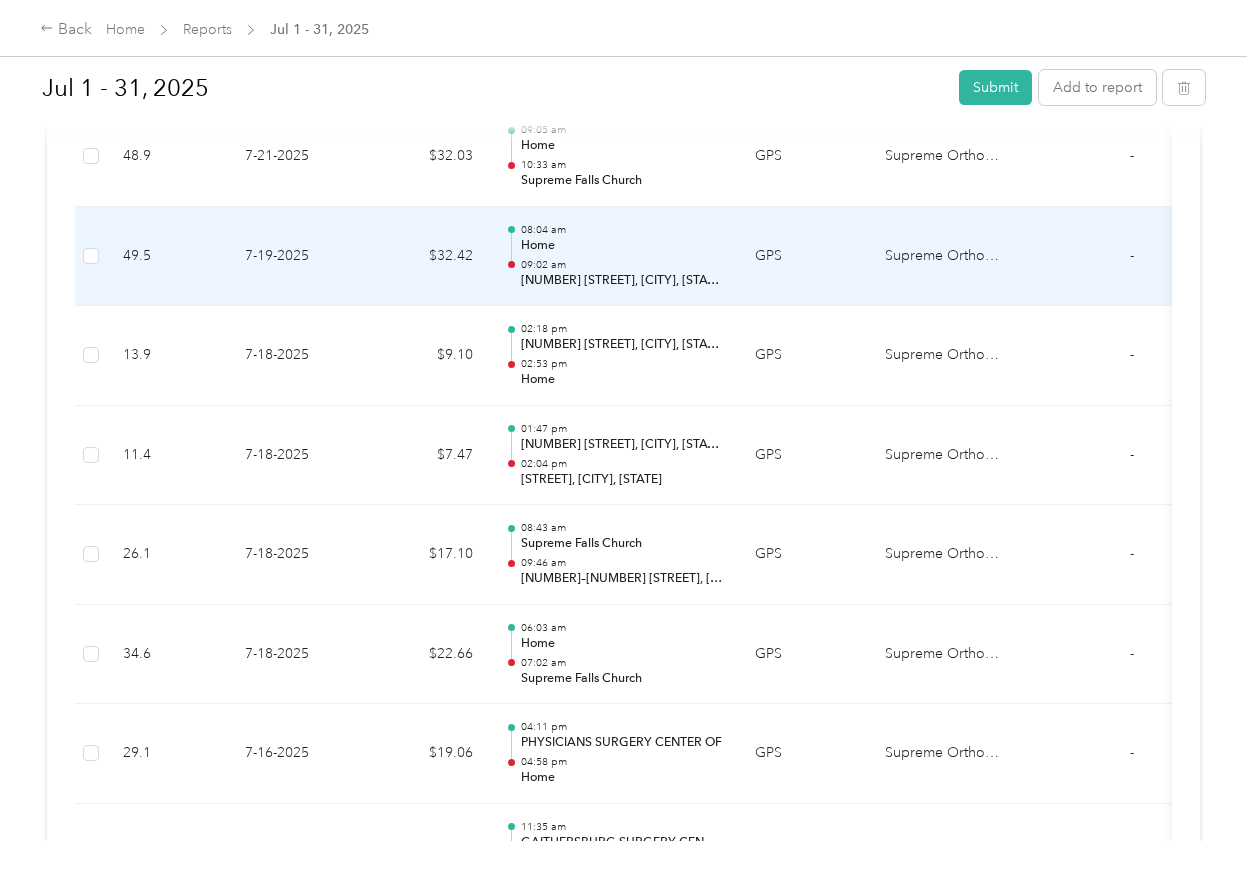click on "GPS" at bounding box center (804, 257) 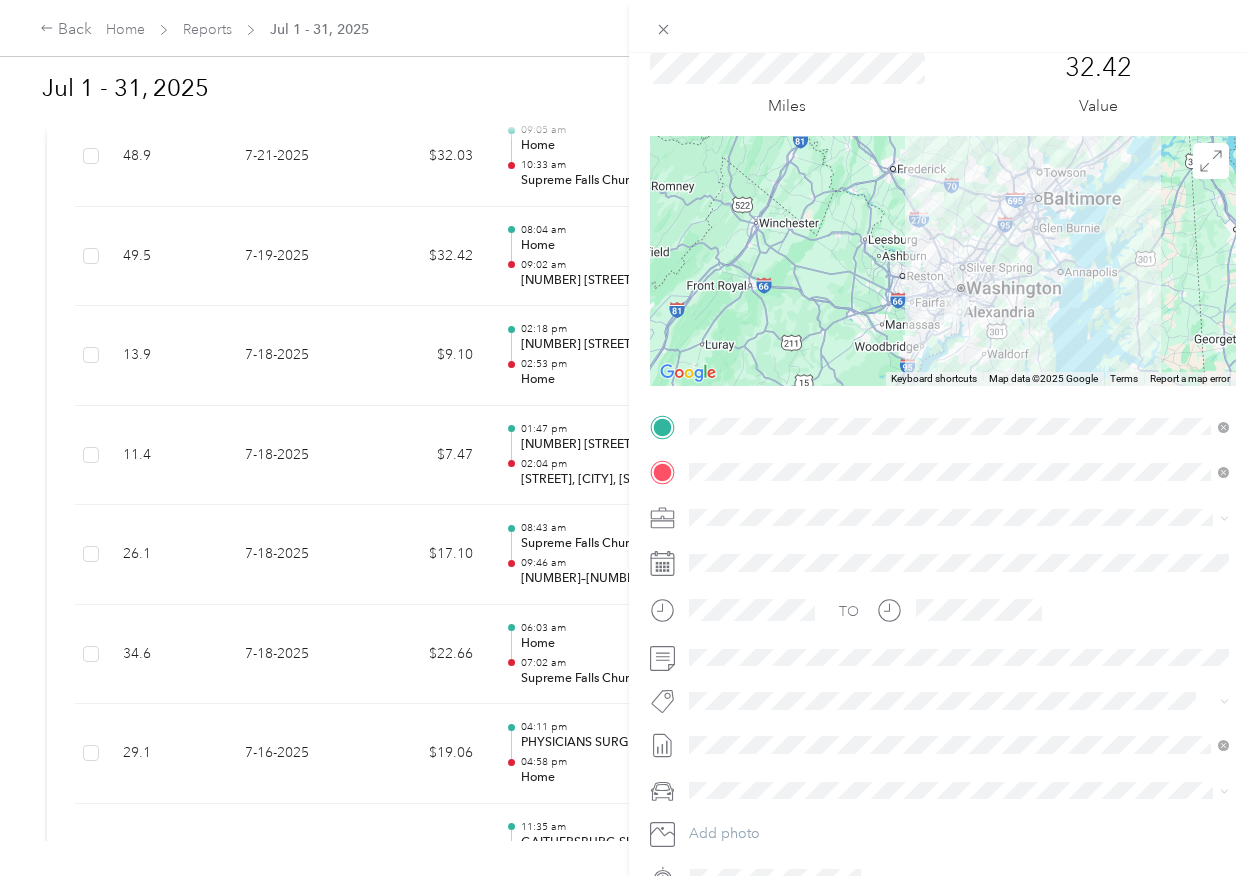 scroll, scrollTop: 79, scrollLeft: 0, axis: vertical 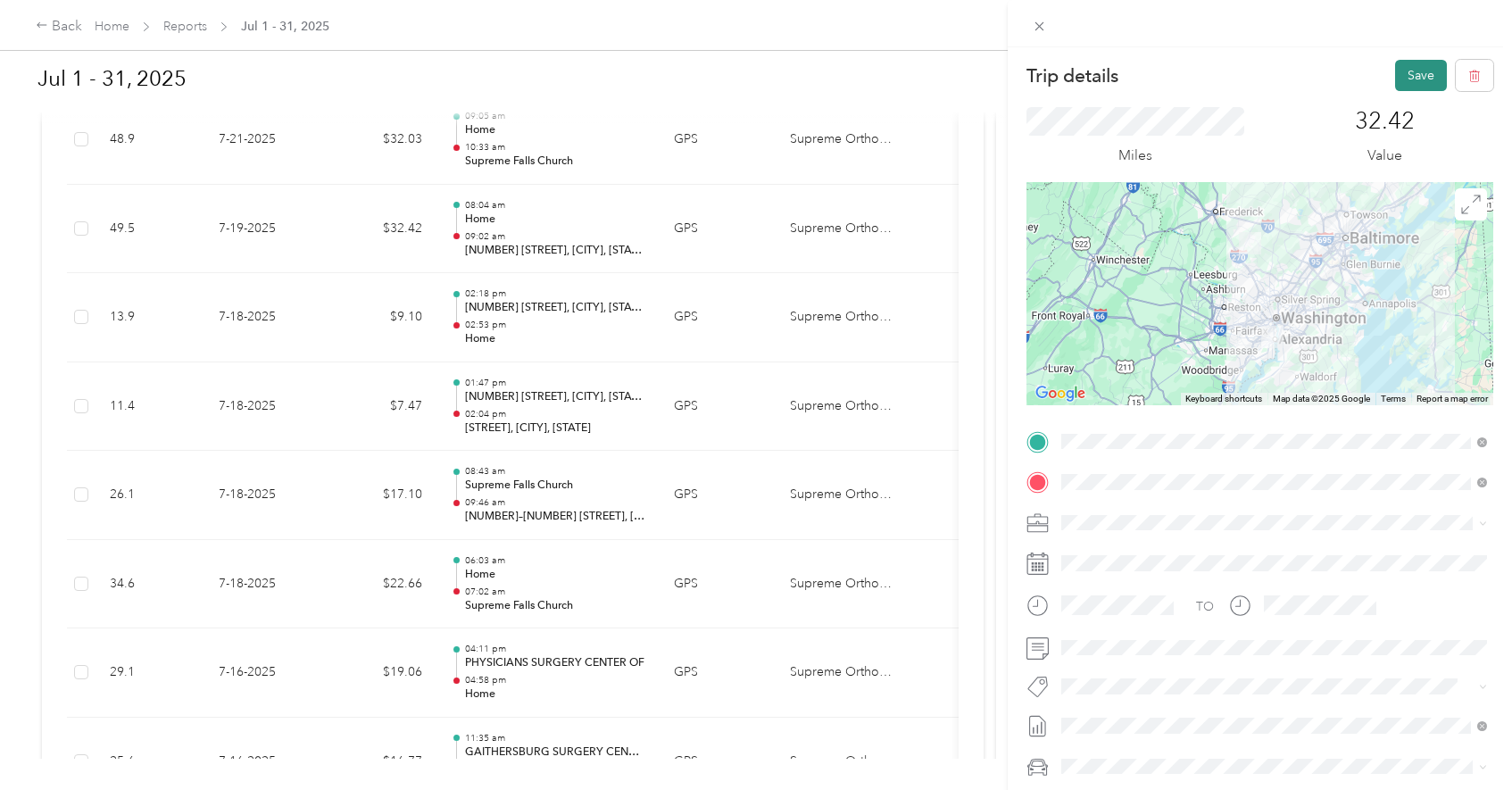 click on "Save" at bounding box center [1421, 75] 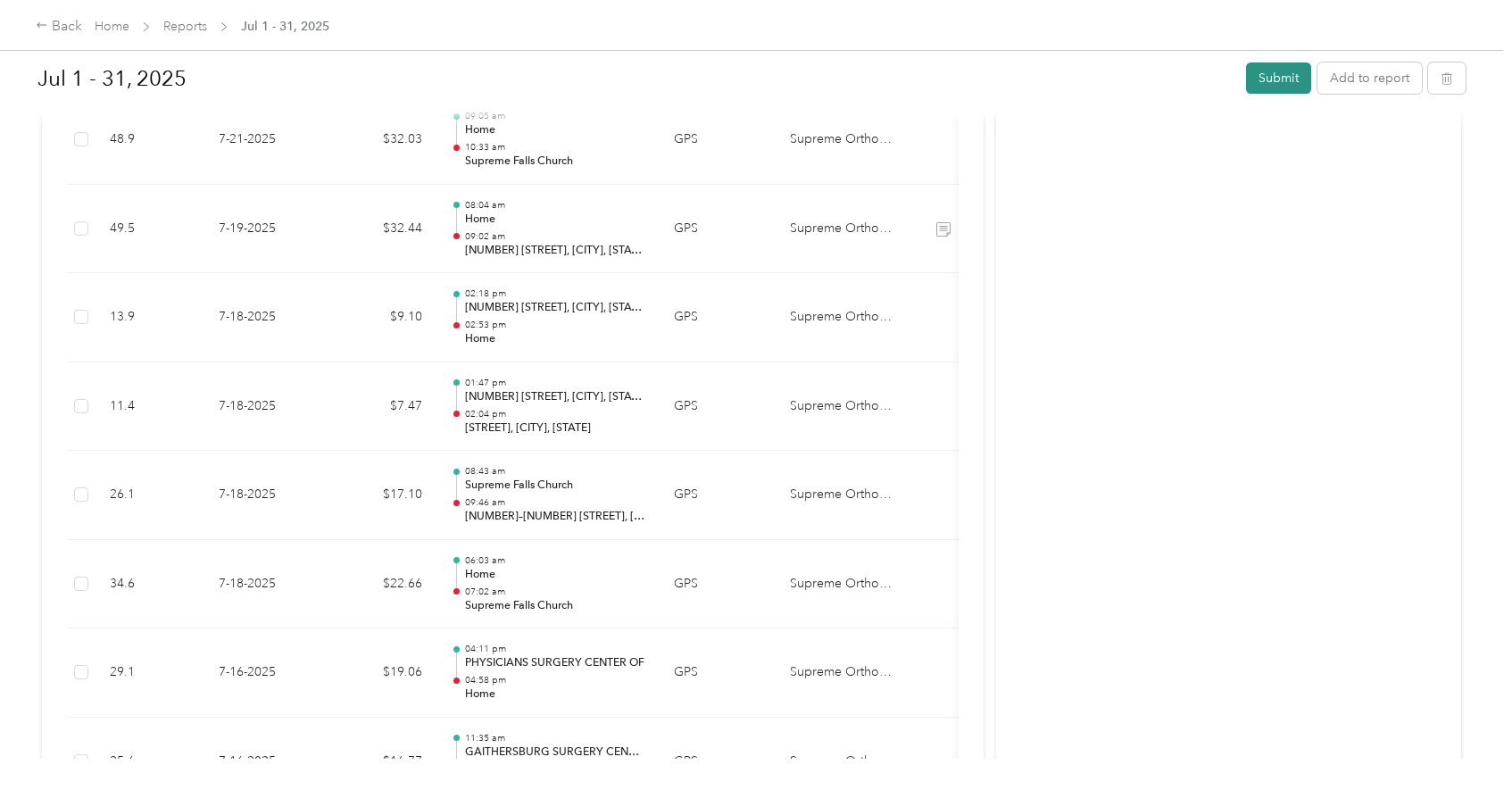 click on "Submit" at bounding box center [1278, 78] 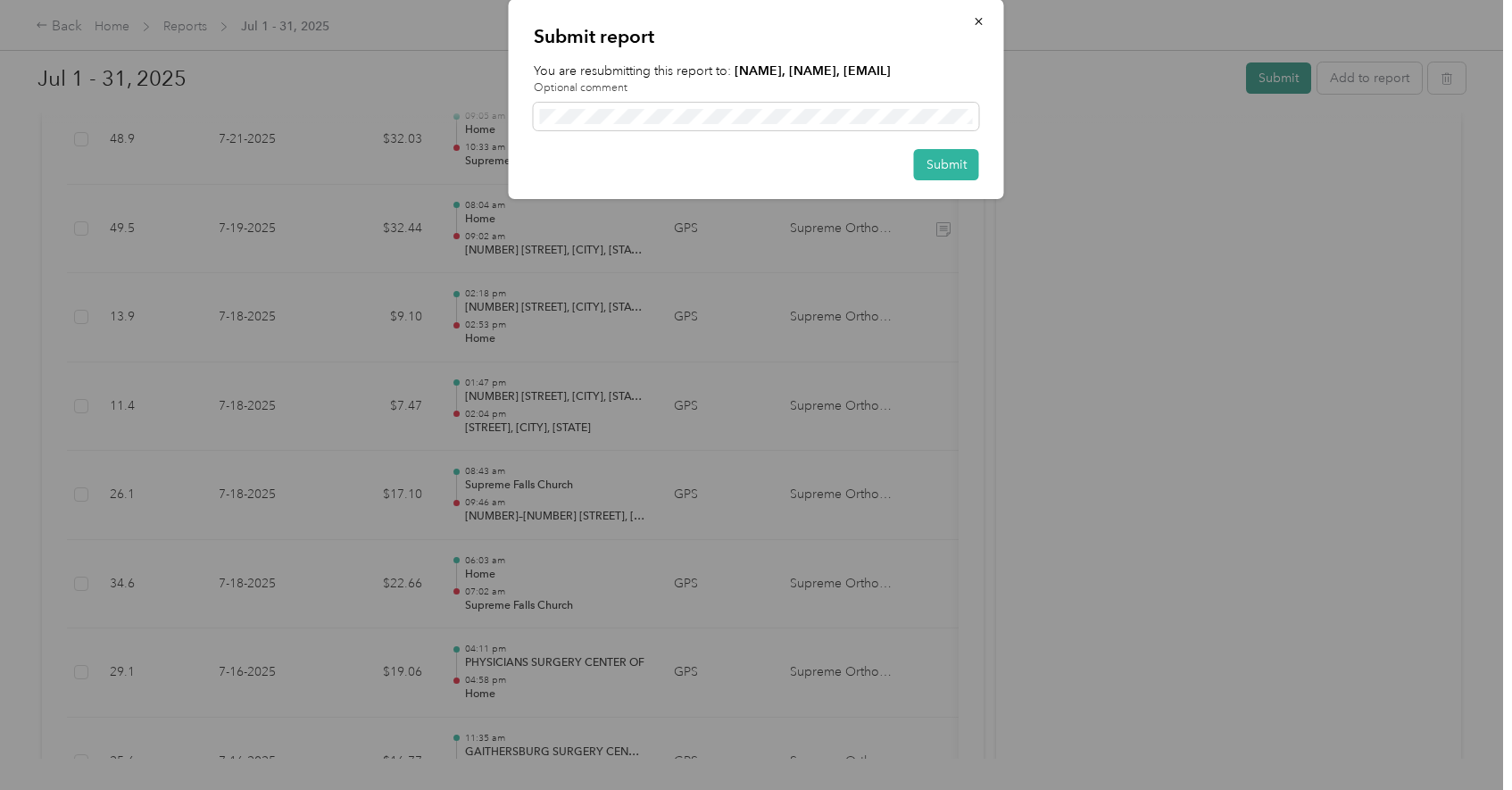 scroll, scrollTop: 2758, scrollLeft: 0, axis: vertical 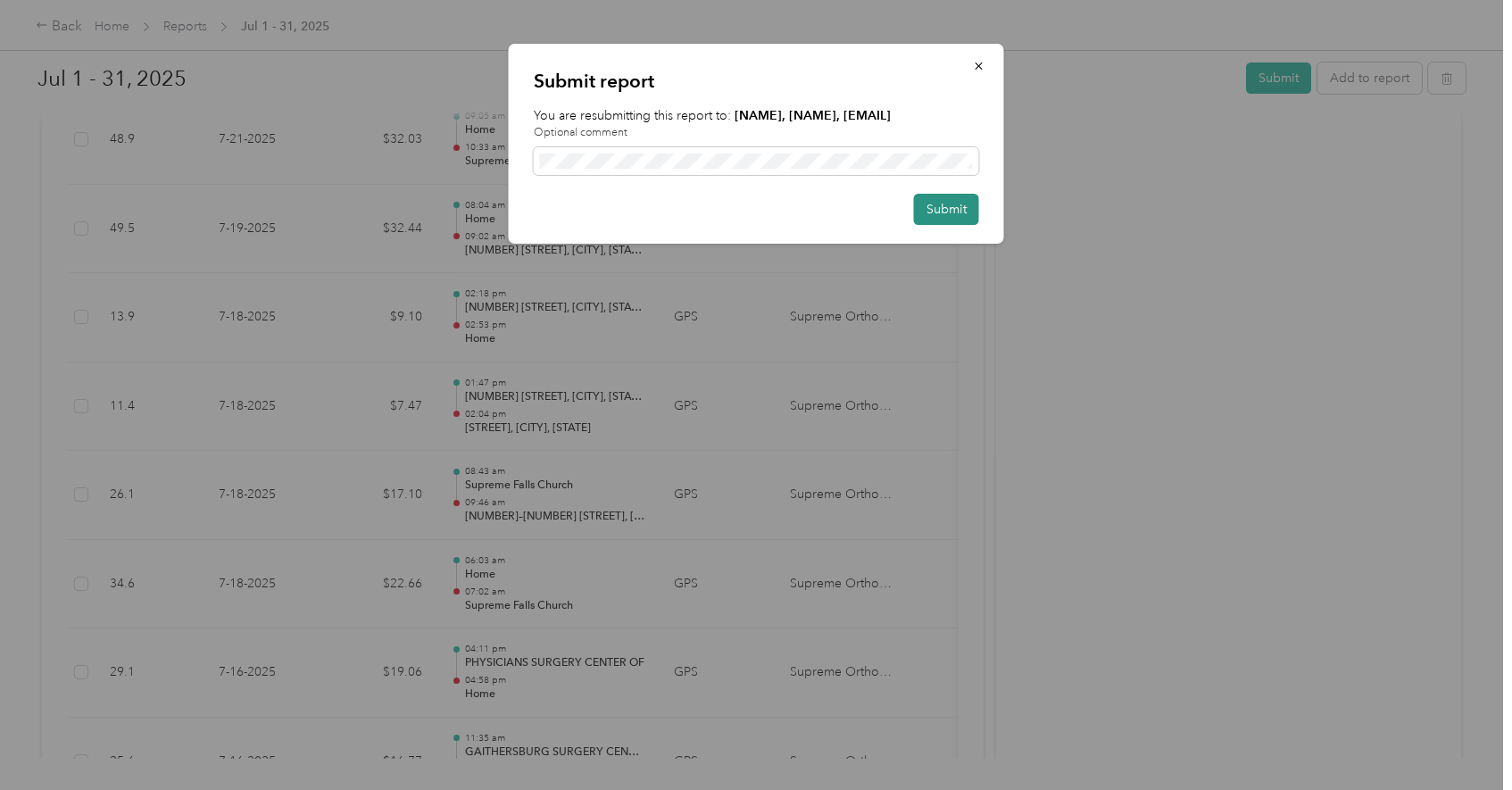 click on "Submit" at bounding box center (946, 209) 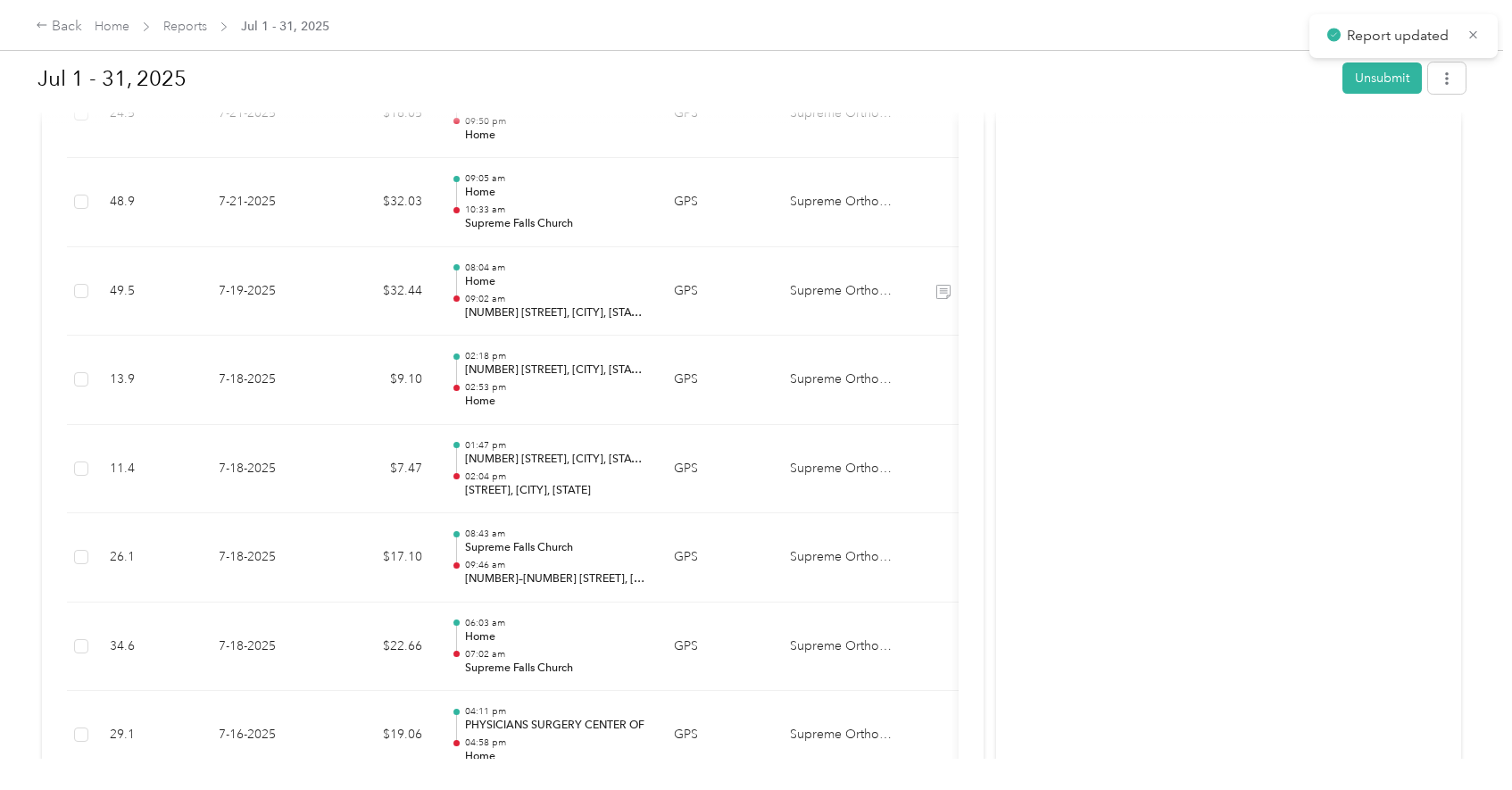 scroll, scrollTop: 2821, scrollLeft: 0, axis: vertical 